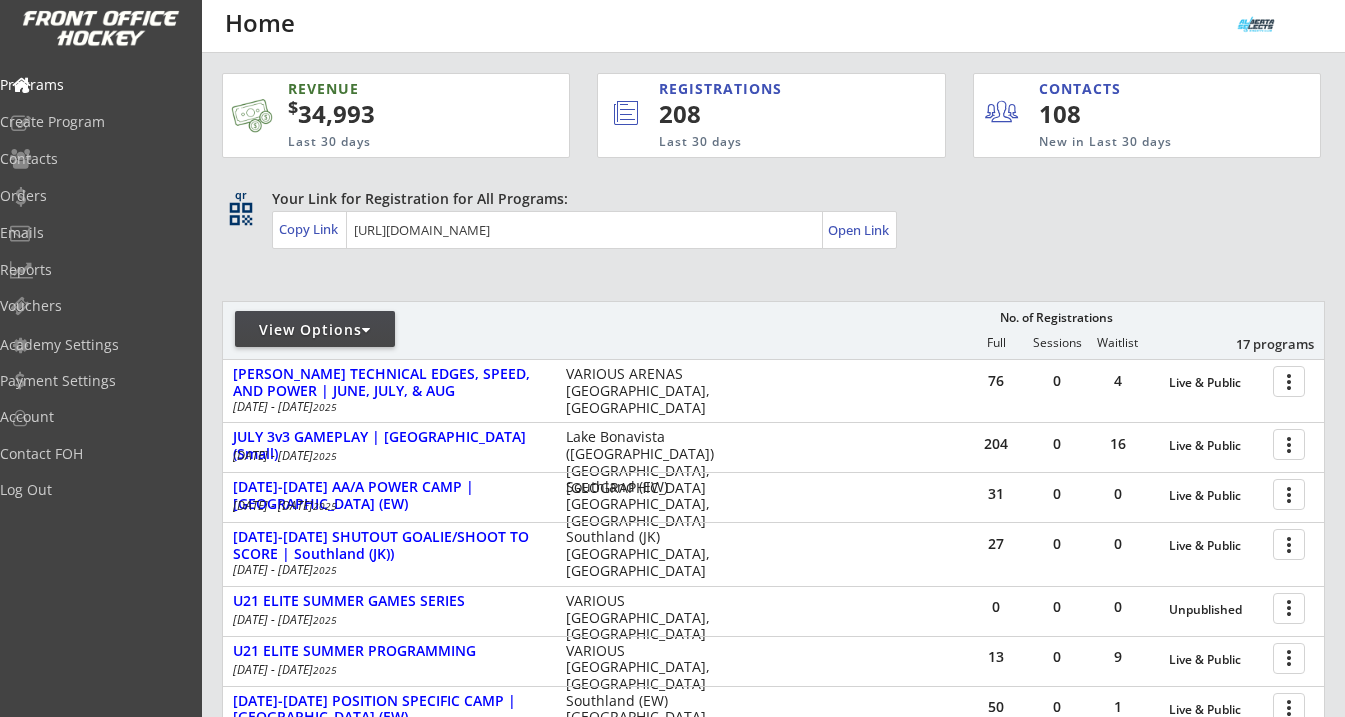 scroll, scrollTop: 627, scrollLeft: 0, axis: vertical 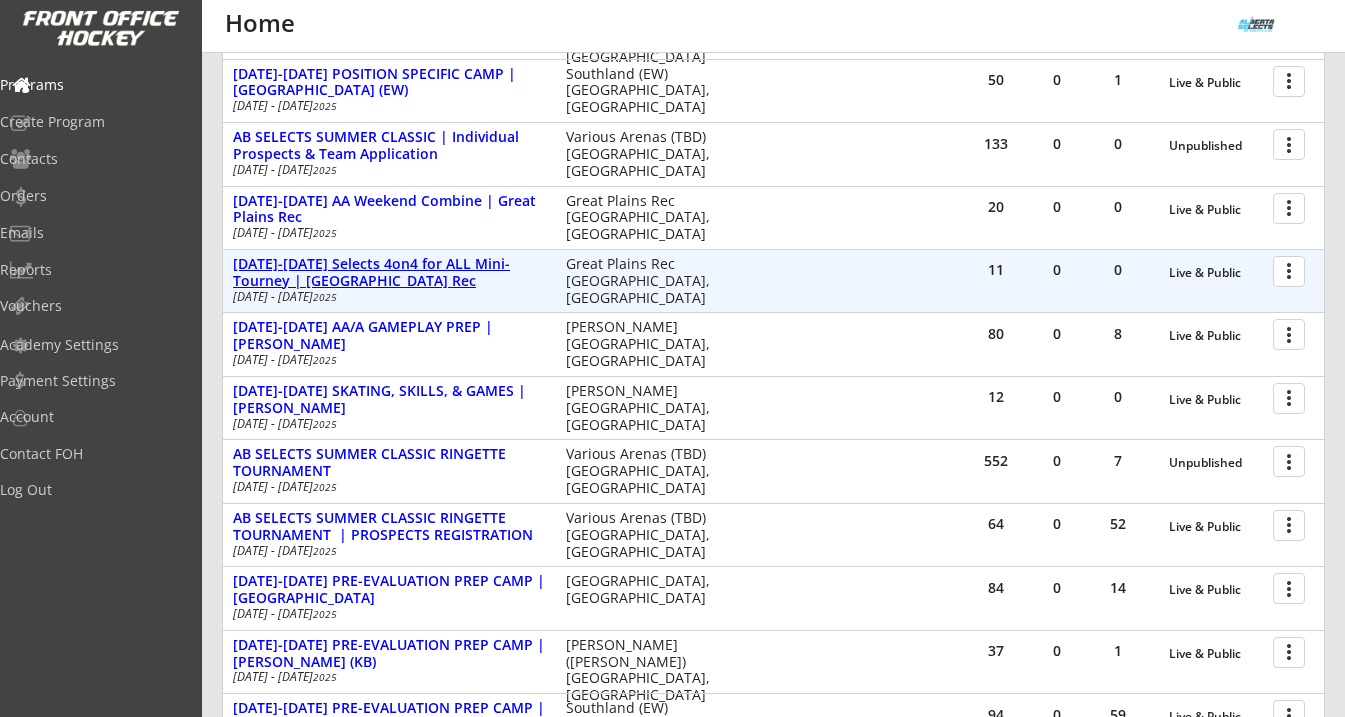 click on "[DATE]-[DATE] Selects 4on4 for ALL Mini-Tourney | [GEOGRAPHIC_DATA] Rec" at bounding box center [389, 273] 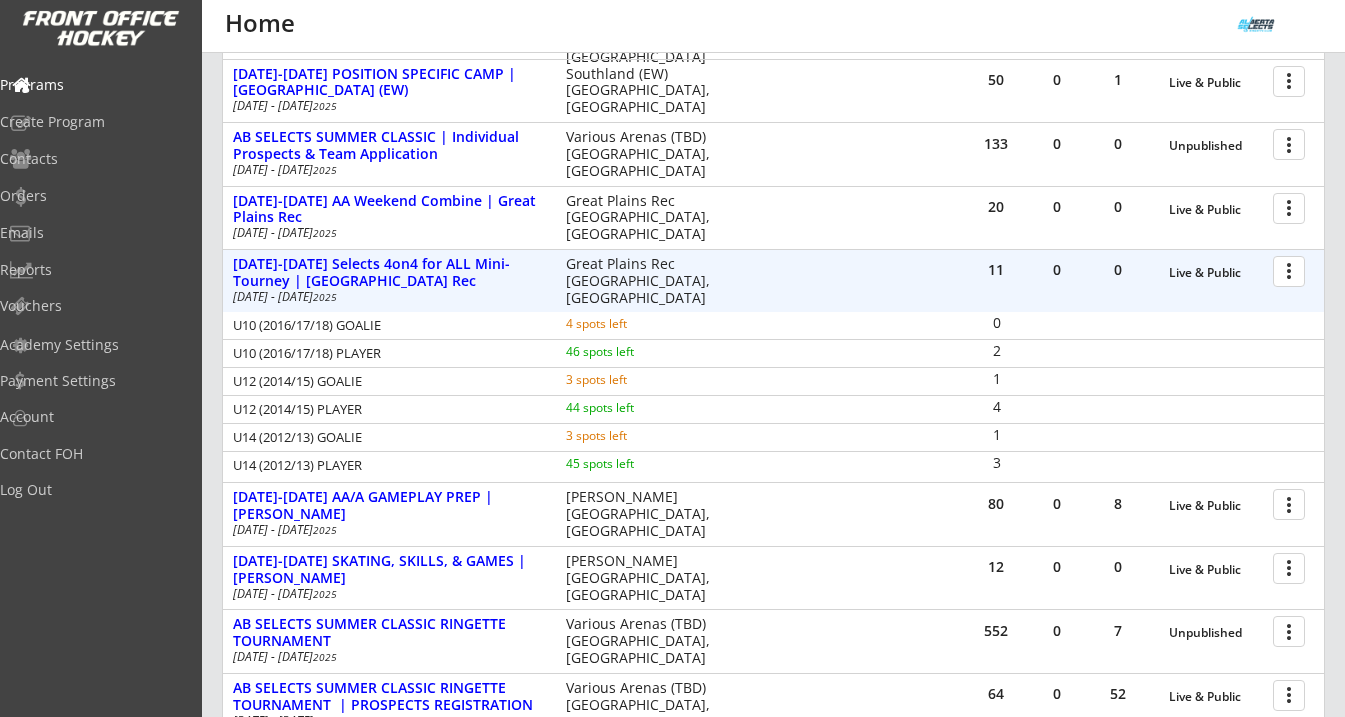 click on "U12 (2014/15) PLAYER" at bounding box center (386, 409) 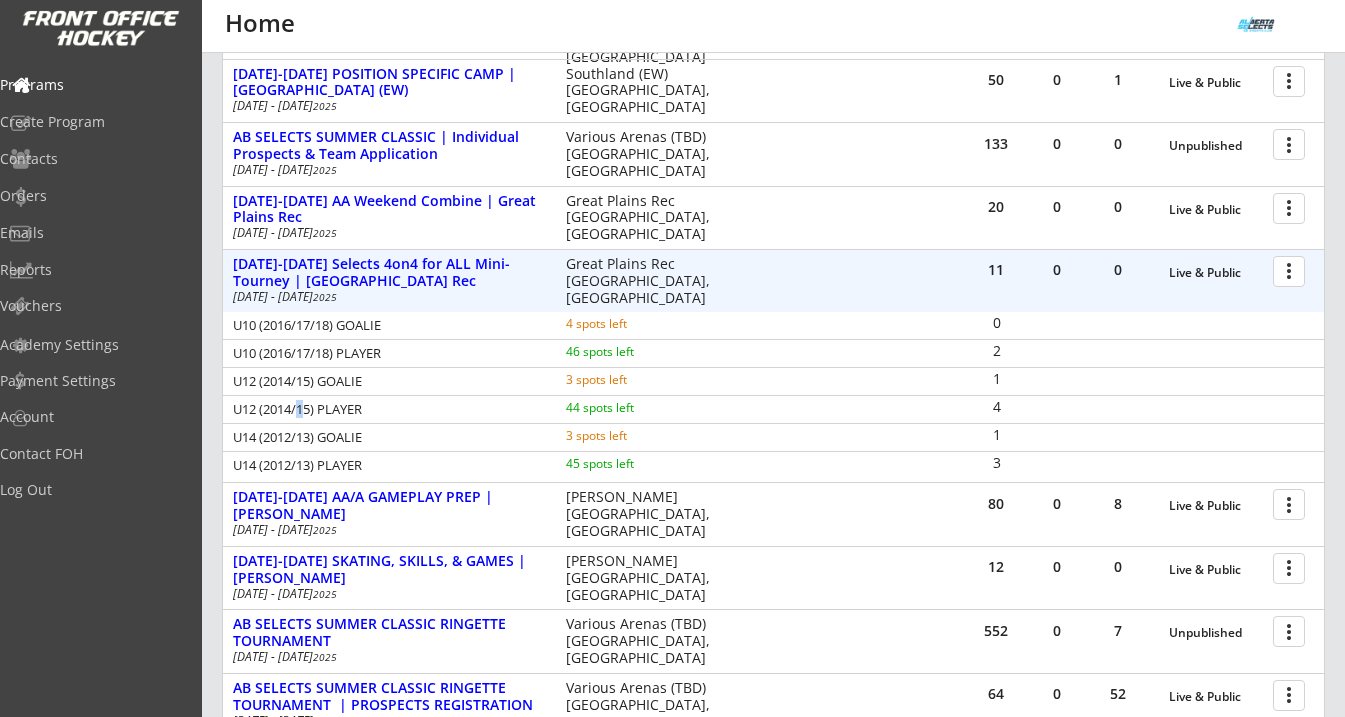 click on "U12 (2014/15) PLAYER" at bounding box center (386, 409) 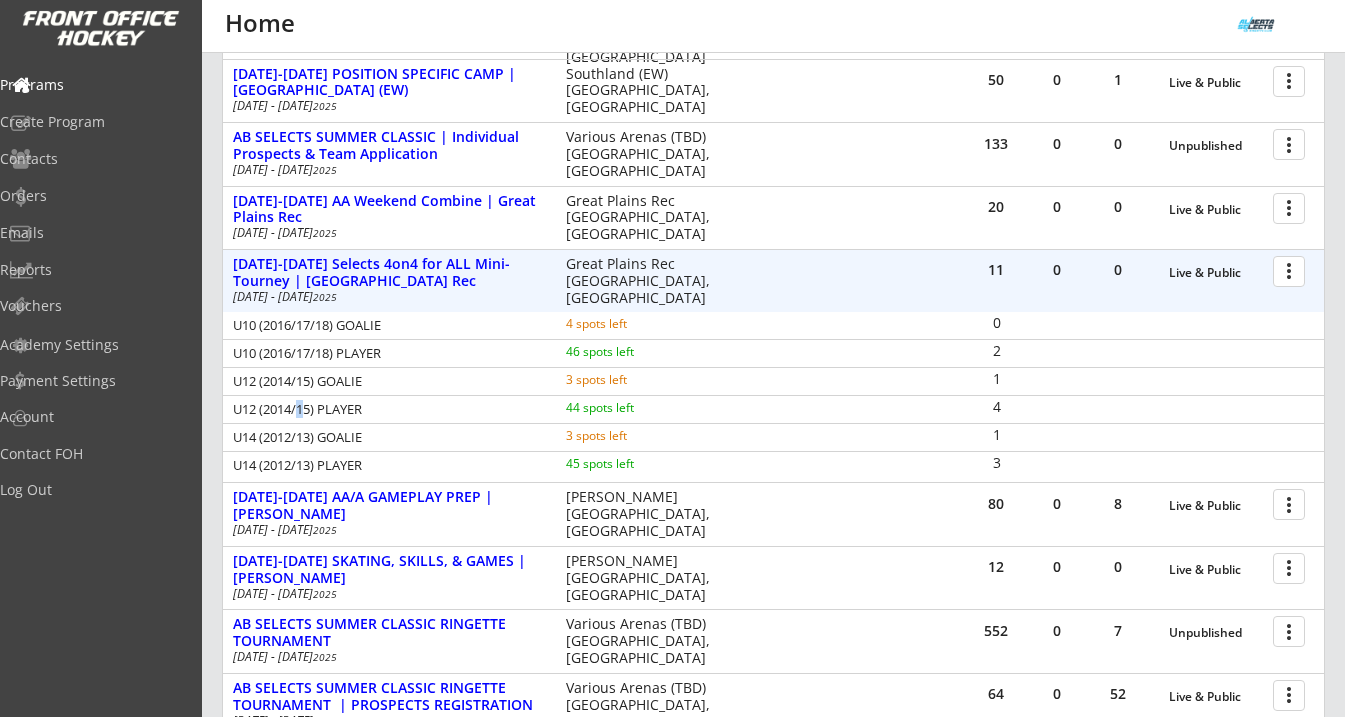 drag, startPoint x: 233, startPoint y: 406, endPoint x: 431, endPoint y: 409, distance: 198.02272 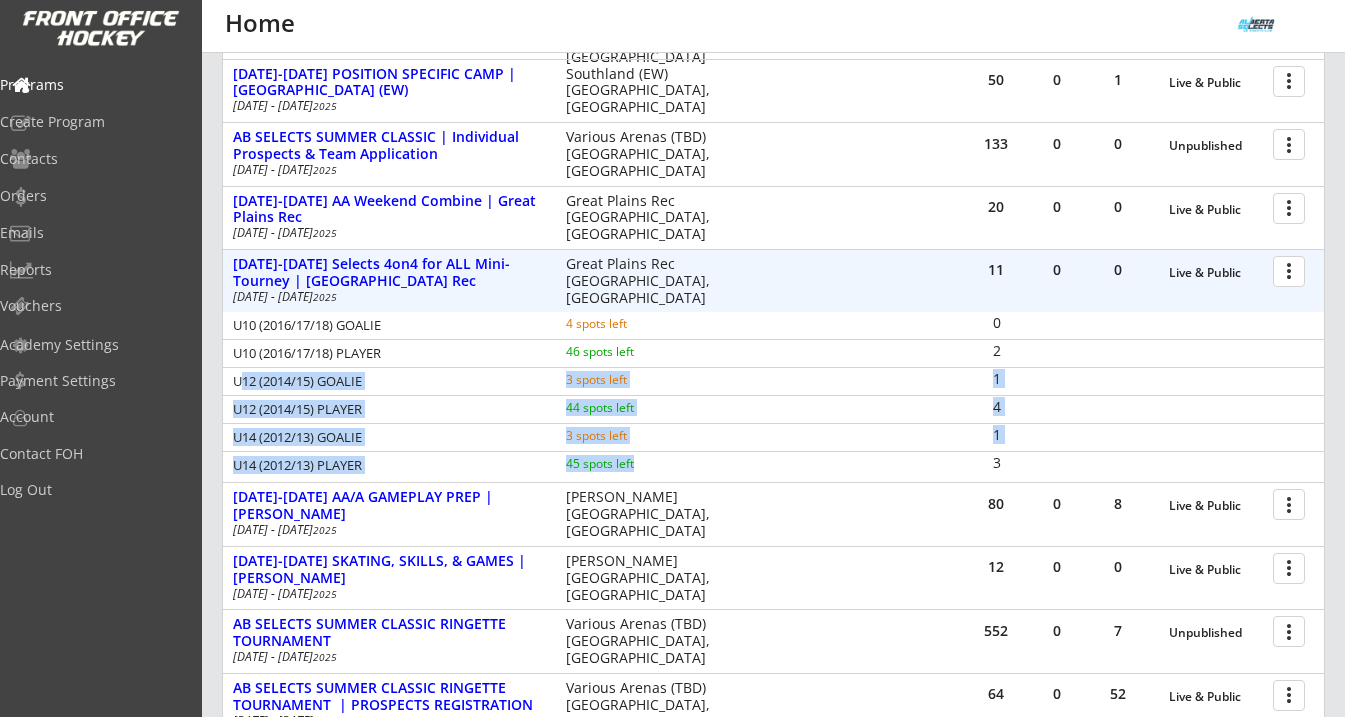 drag, startPoint x: 238, startPoint y: 381, endPoint x: 633, endPoint y: 461, distance: 403.01984 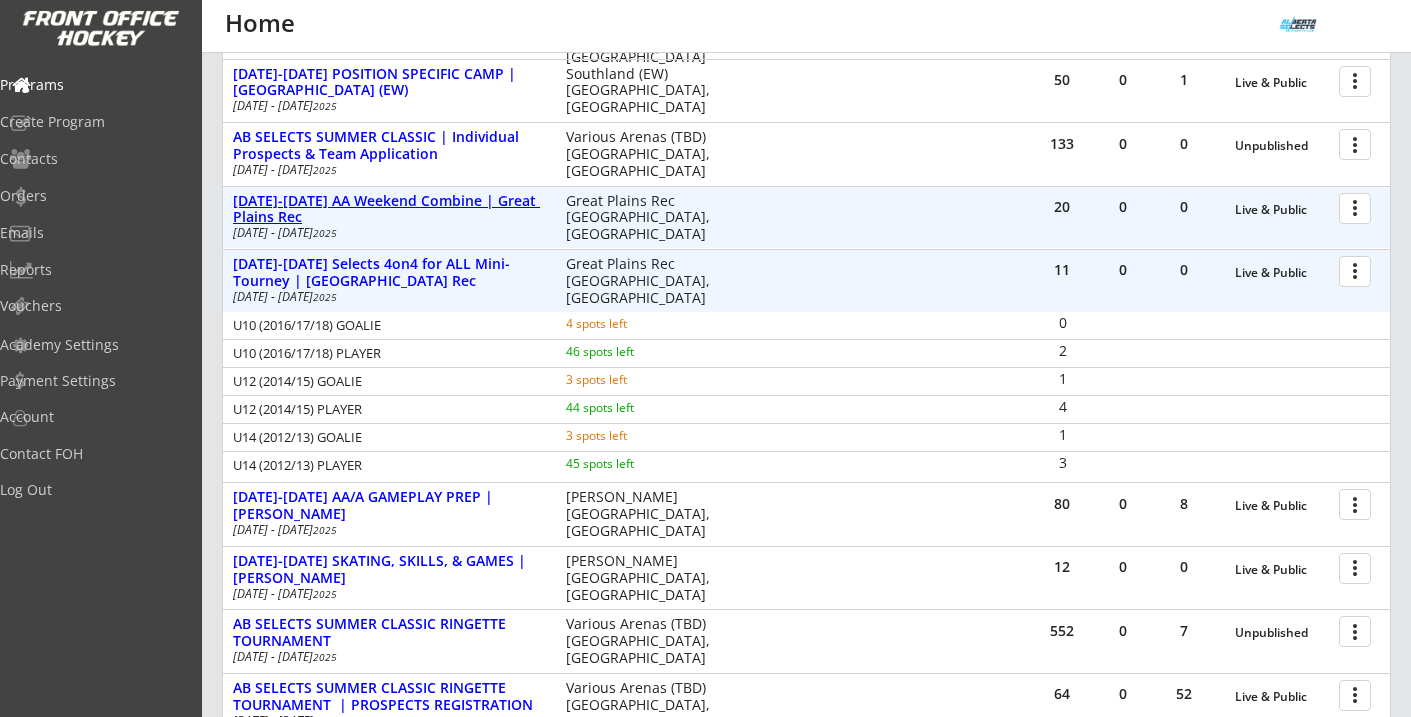 click on "AUG 16-17 AA Weekend Combine | Great Plains Rec" at bounding box center (389, 210) 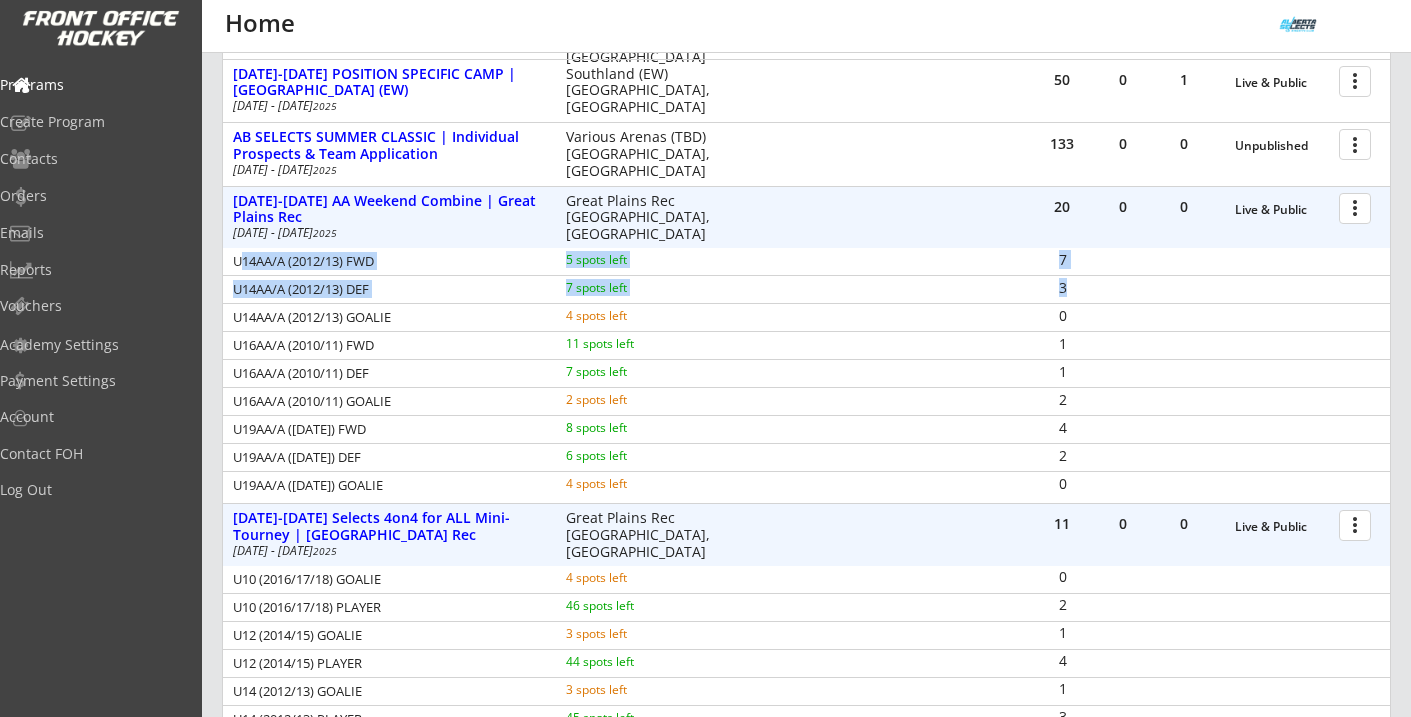 drag, startPoint x: 235, startPoint y: 261, endPoint x: 1067, endPoint y: 290, distance: 832.50525 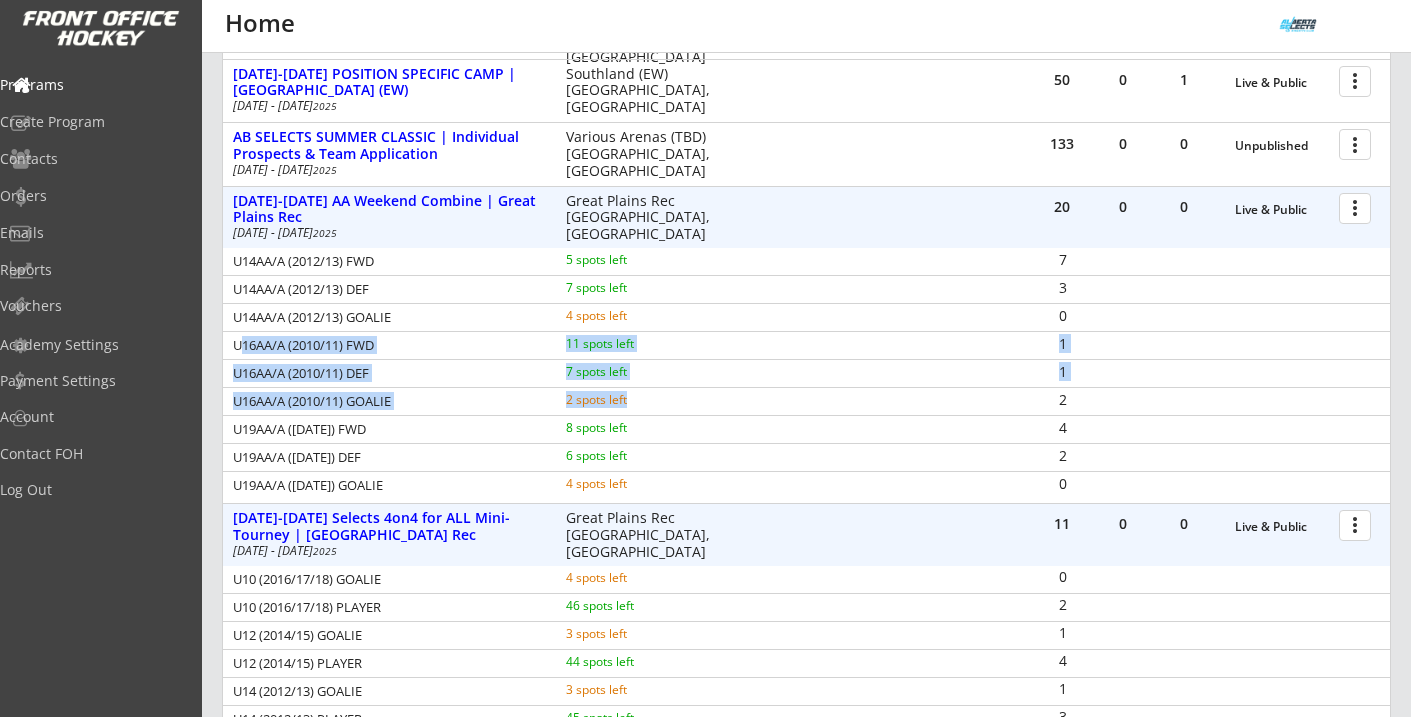 drag, startPoint x: 238, startPoint y: 346, endPoint x: 719, endPoint y: 400, distance: 484.0217 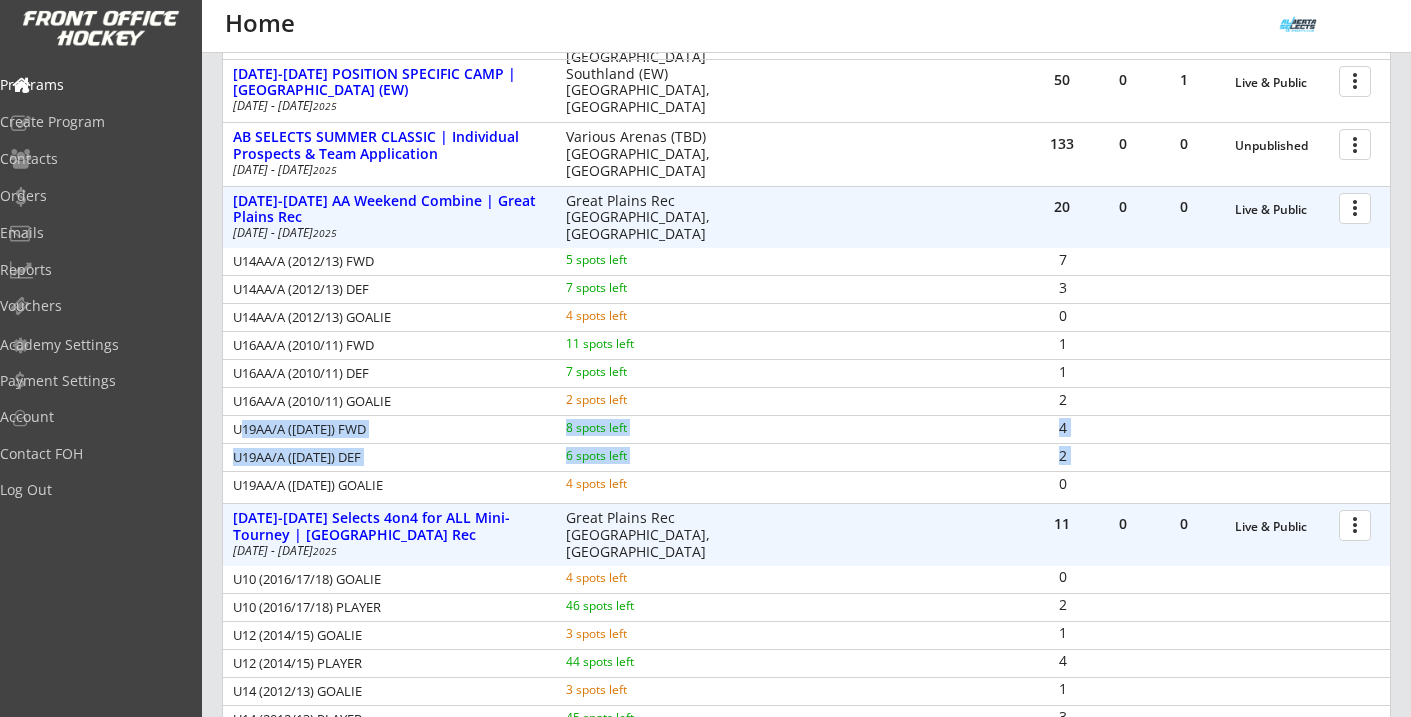 drag, startPoint x: 236, startPoint y: 427, endPoint x: 874, endPoint y: 463, distance: 639.0149 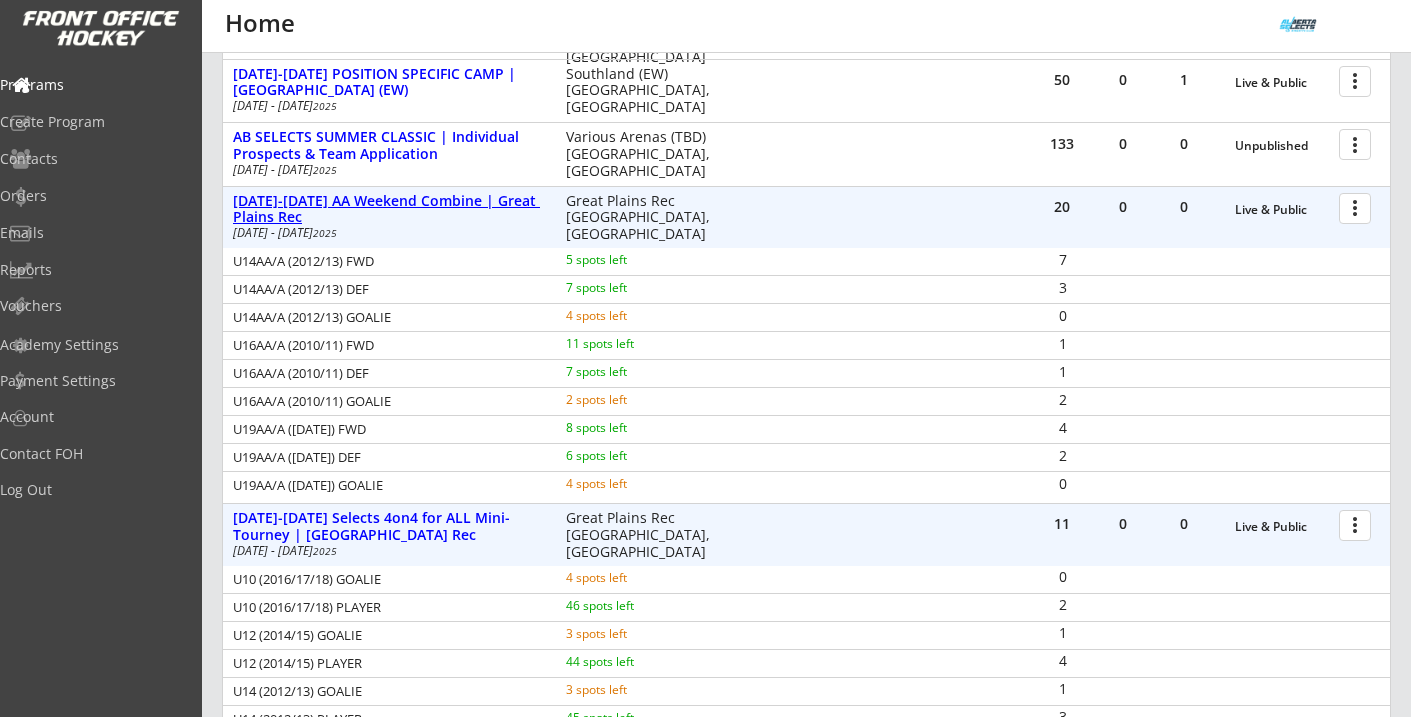 click on "AUG 16-17 AA Weekend Combine | Great Plains Rec" at bounding box center [389, 210] 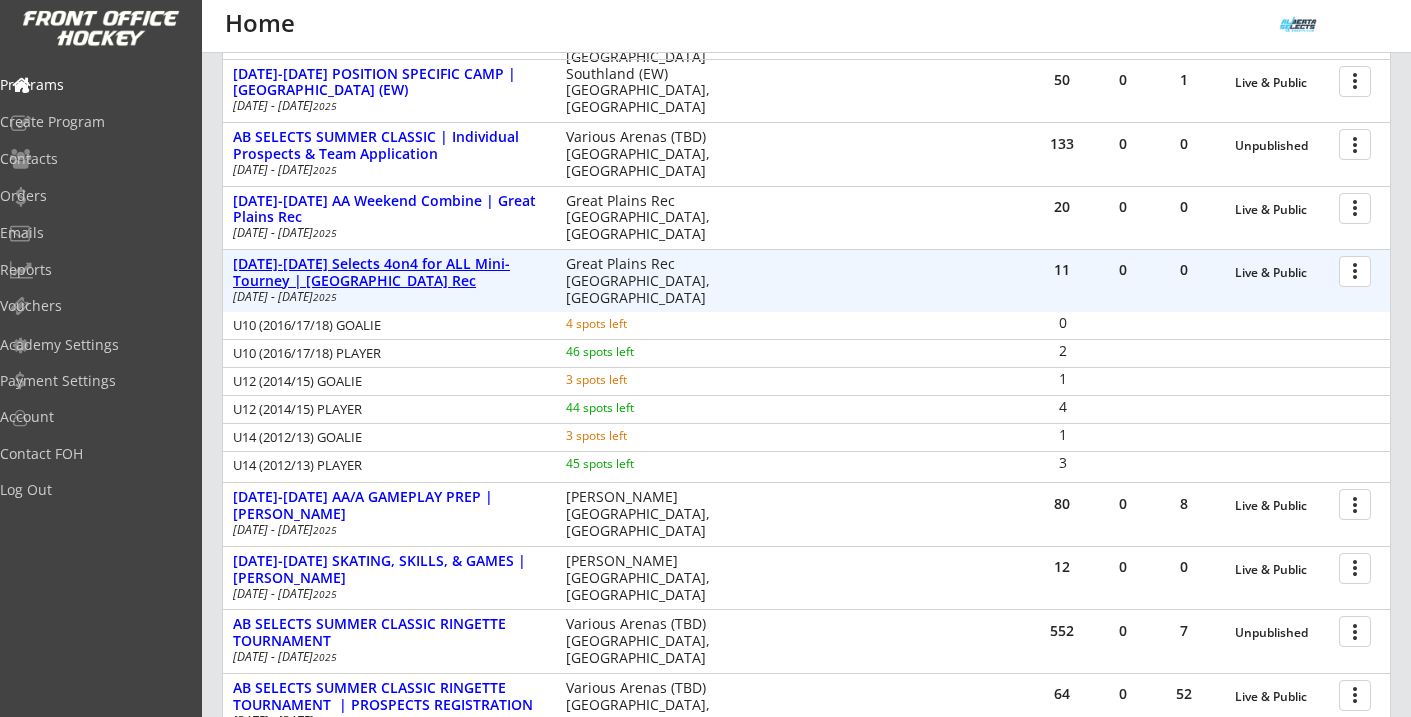 click on "AUG 16-17 Selects 4on4 for ALL Mini-Tourney | Great Plains Rec" at bounding box center [389, 273] 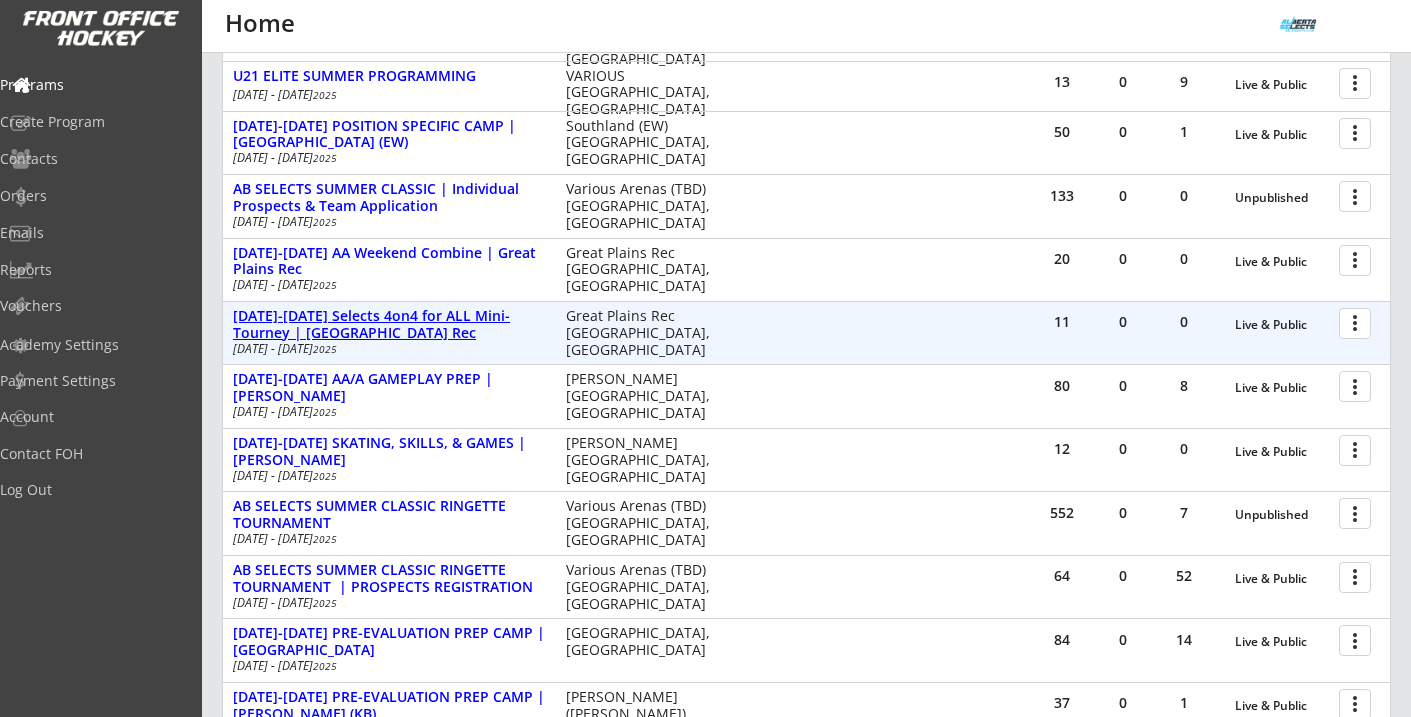 scroll, scrollTop: 573, scrollLeft: 0, axis: vertical 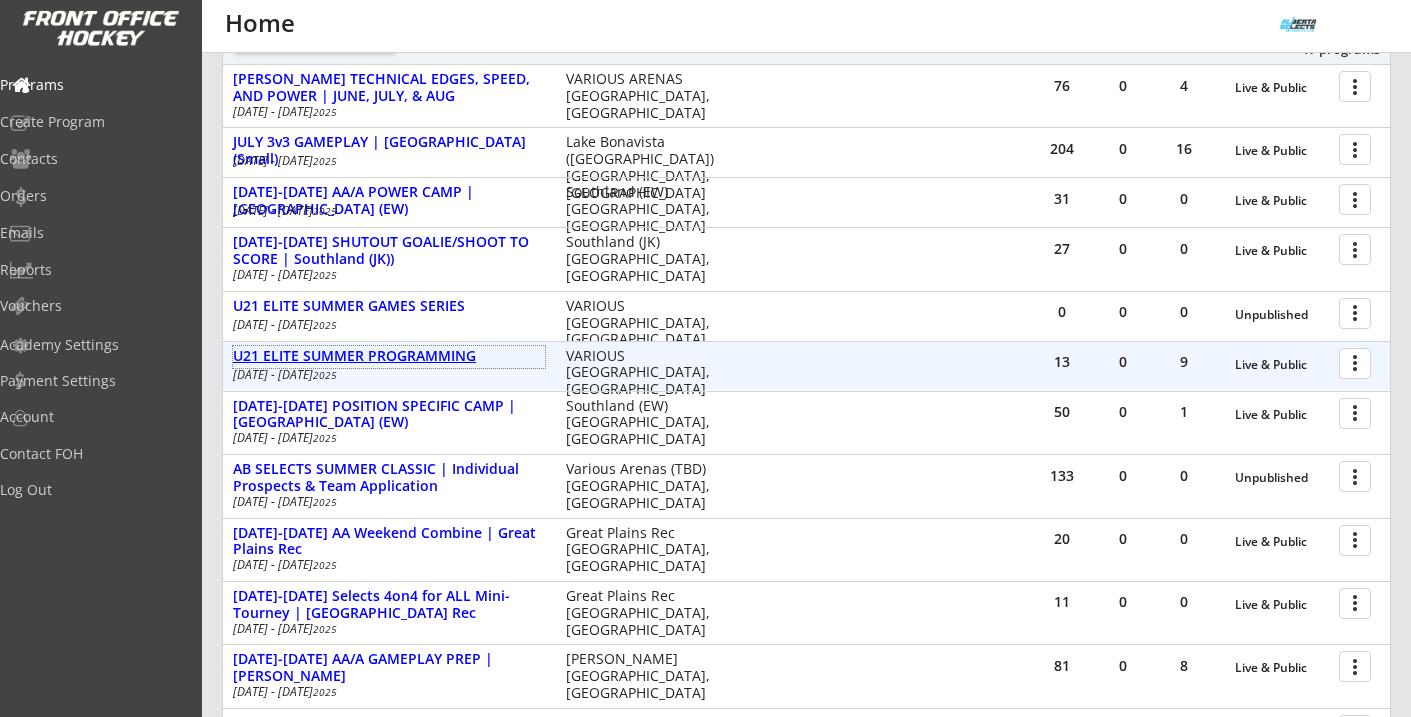 click on "U21 ELITE SUMMER PROGRAMMING" at bounding box center [389, 356] 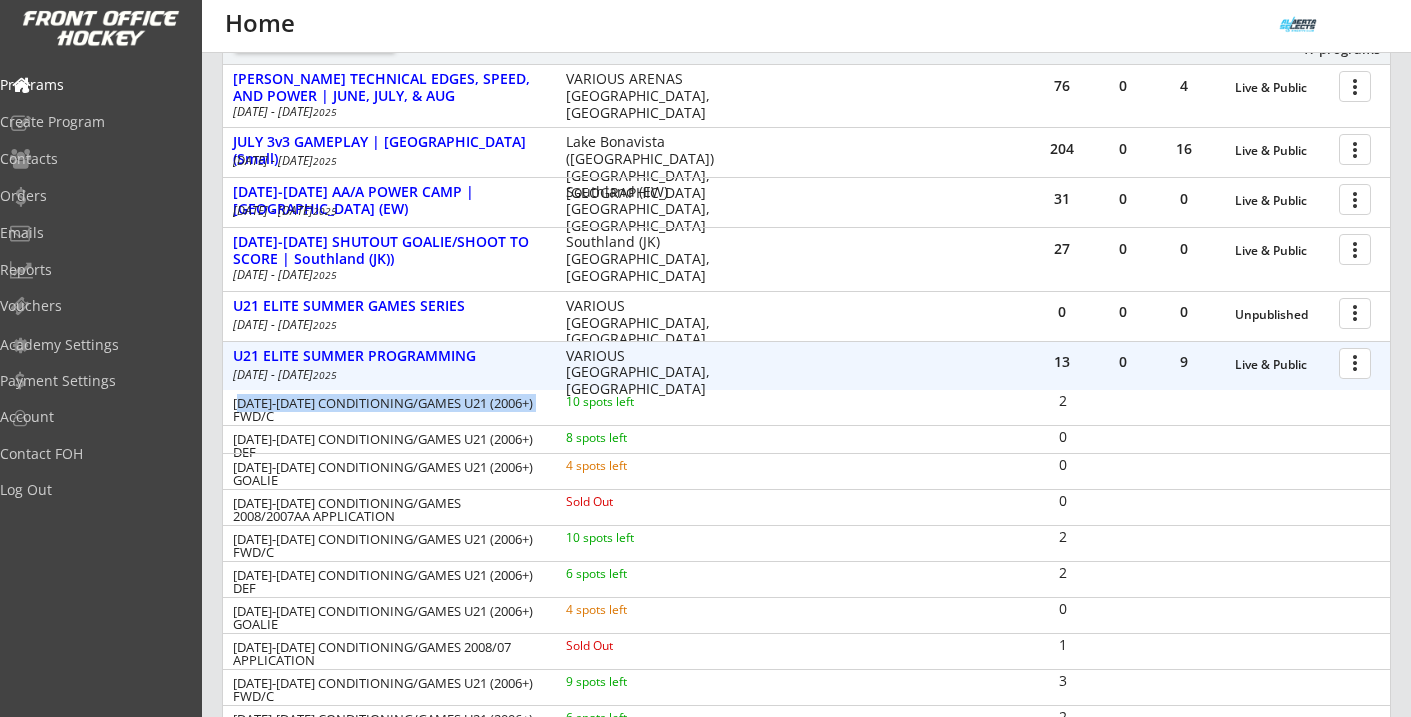 drag, startPoint x: 237, startPoint y: 405, endPoint x: 518, endPoint y: 415, distance: 281.1779 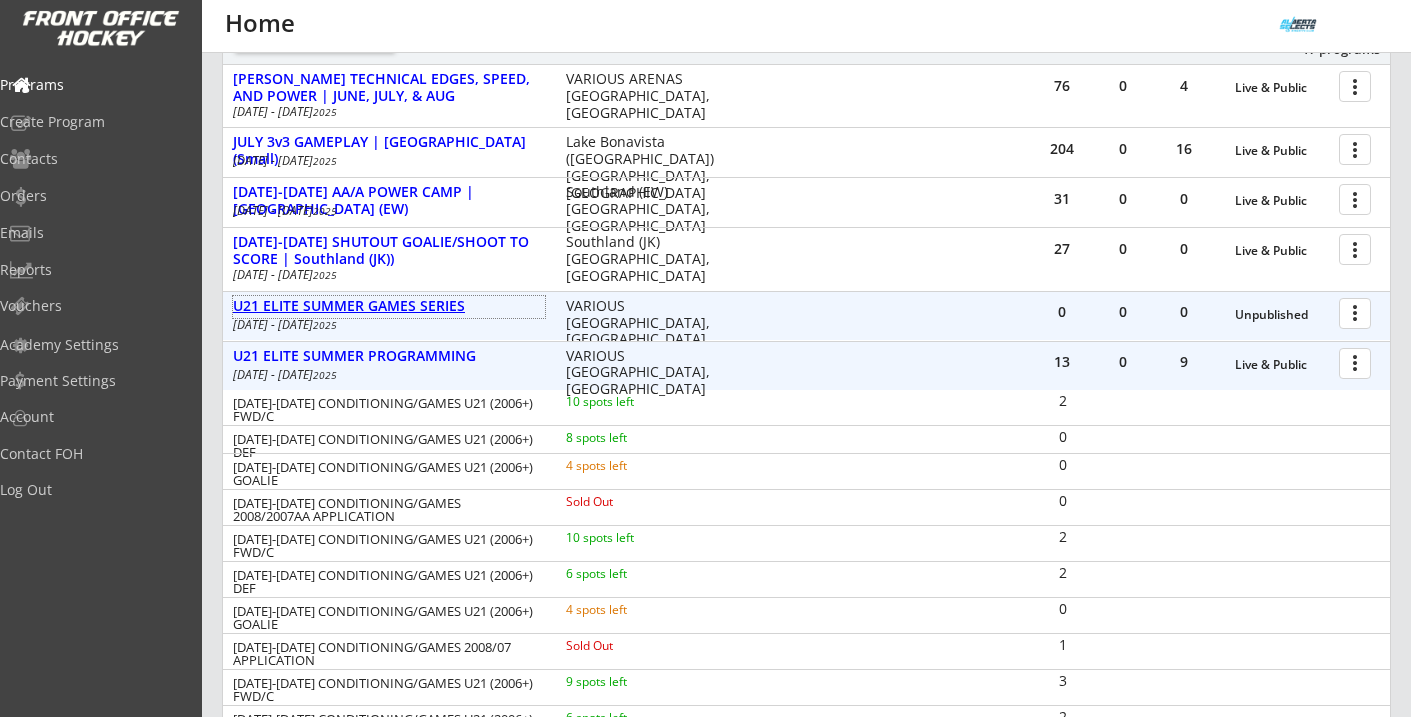 click on "U21 ELITE SUMMER GAMES SERIES" at bounding box center [389, 306] 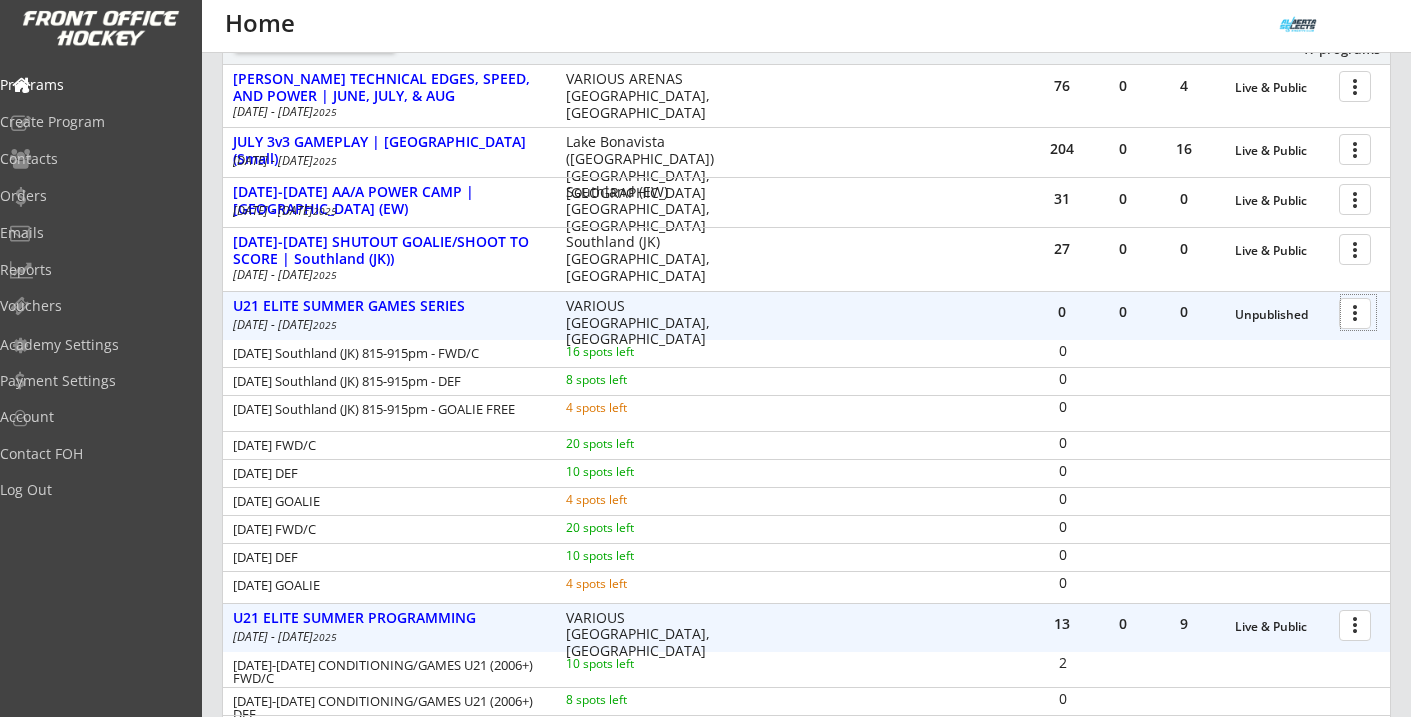 click at bounding box center (1358, 312) 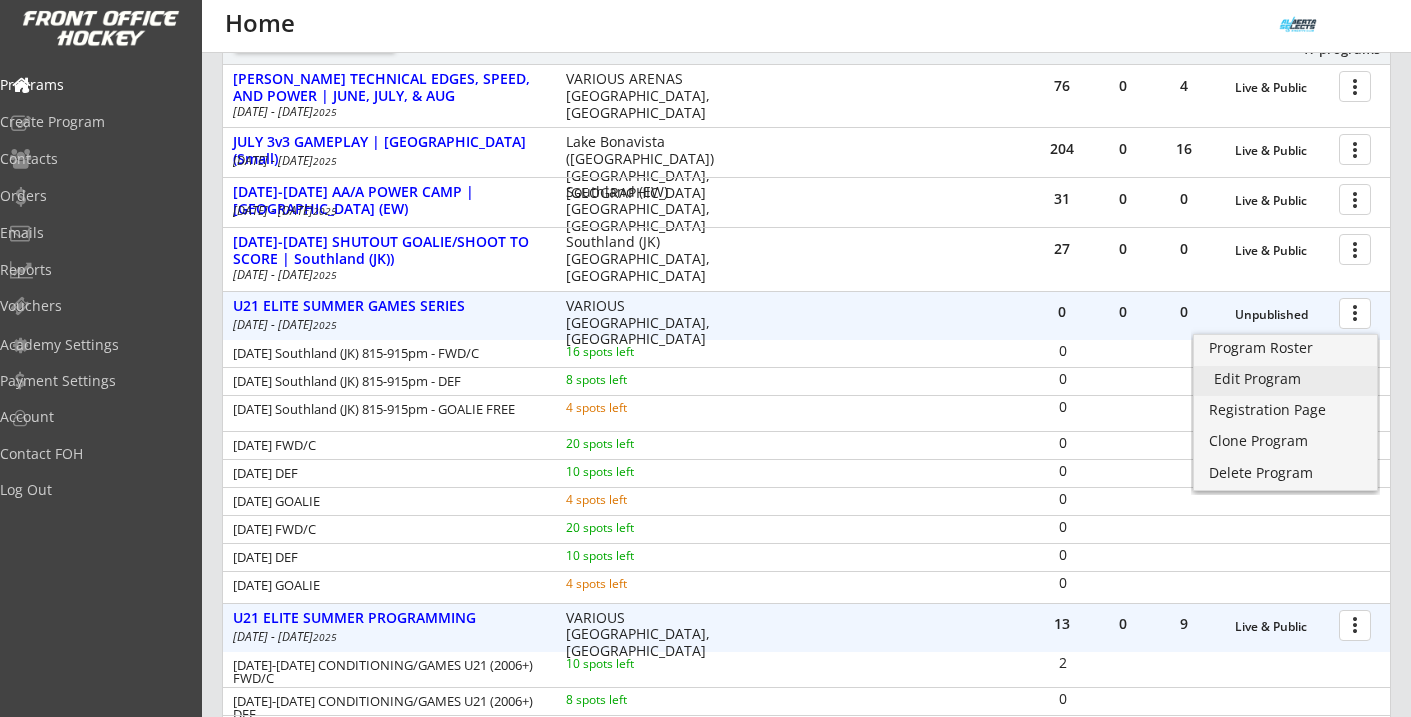 click on "Edit Program" at bounding box center (1285, 379) 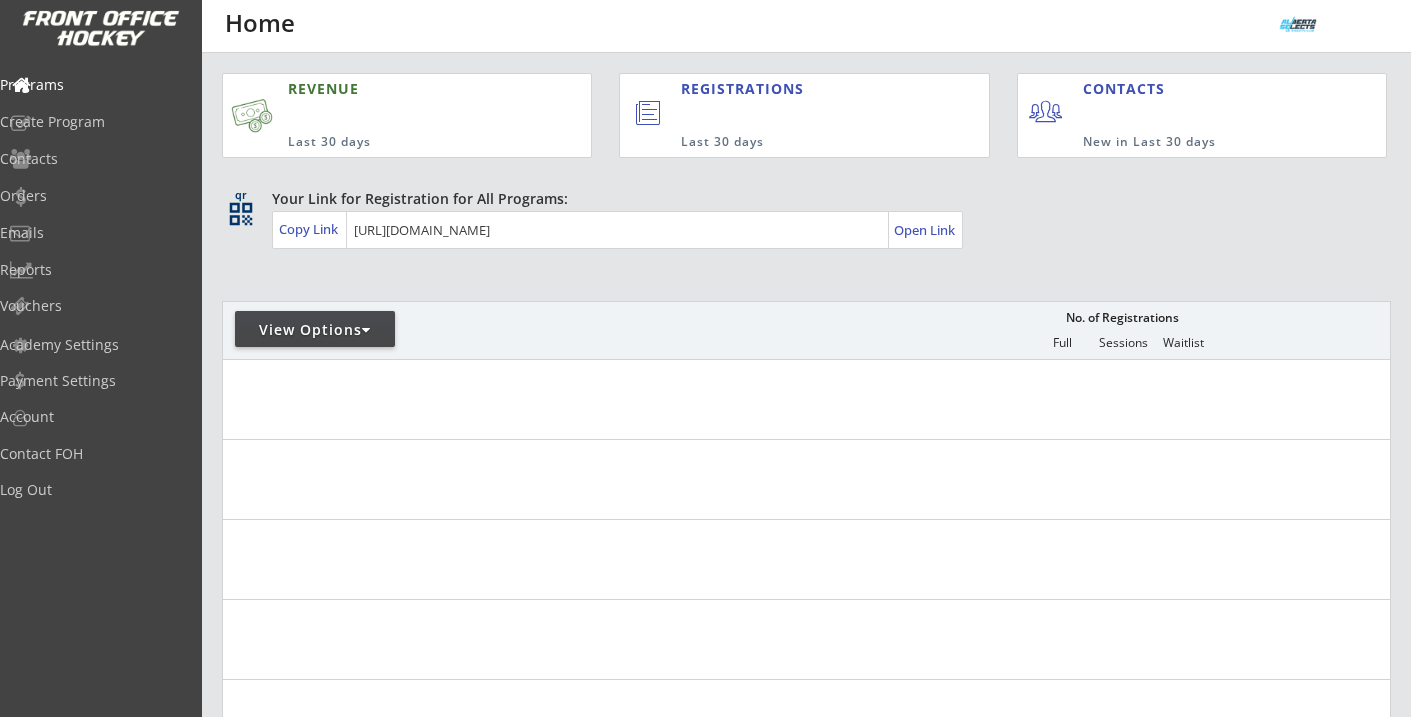 scroll, scrollTop: 0, scrollLeft: 0, axis: both 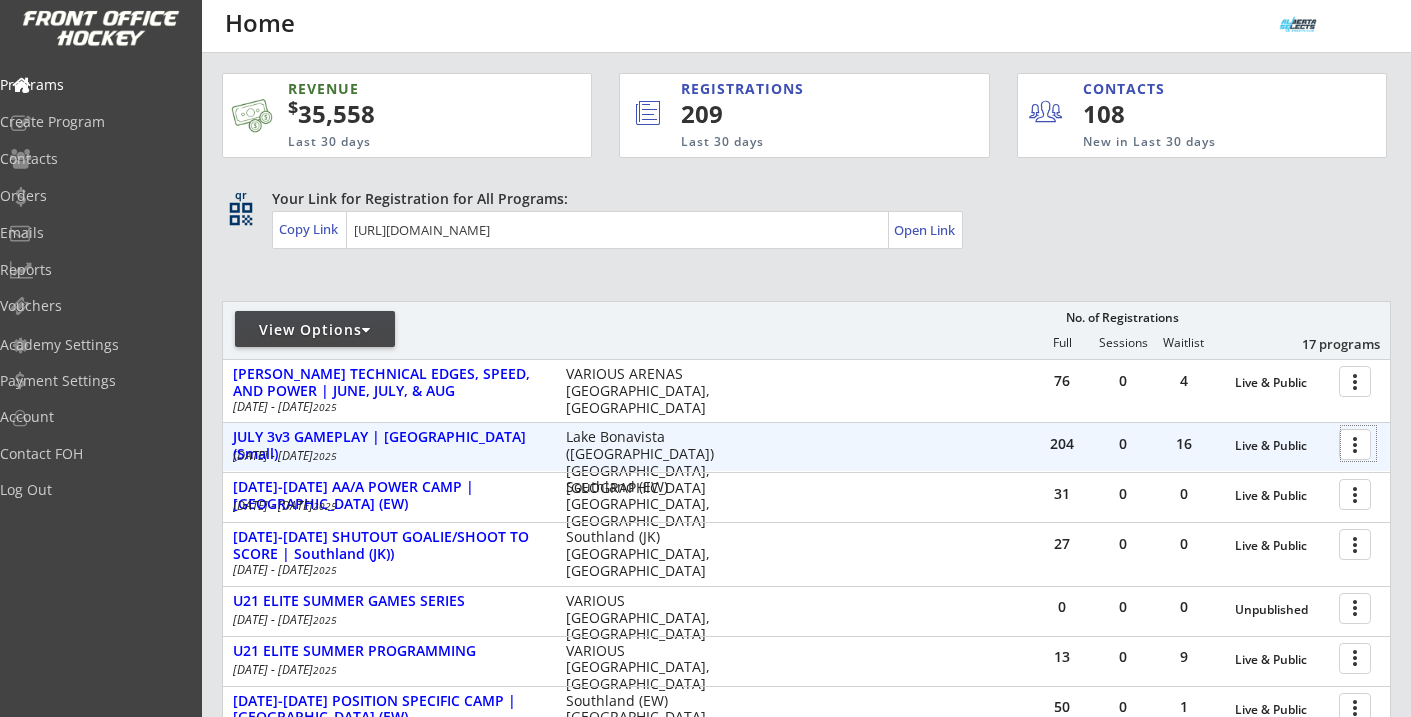 click at bounding box center (1358, 443) 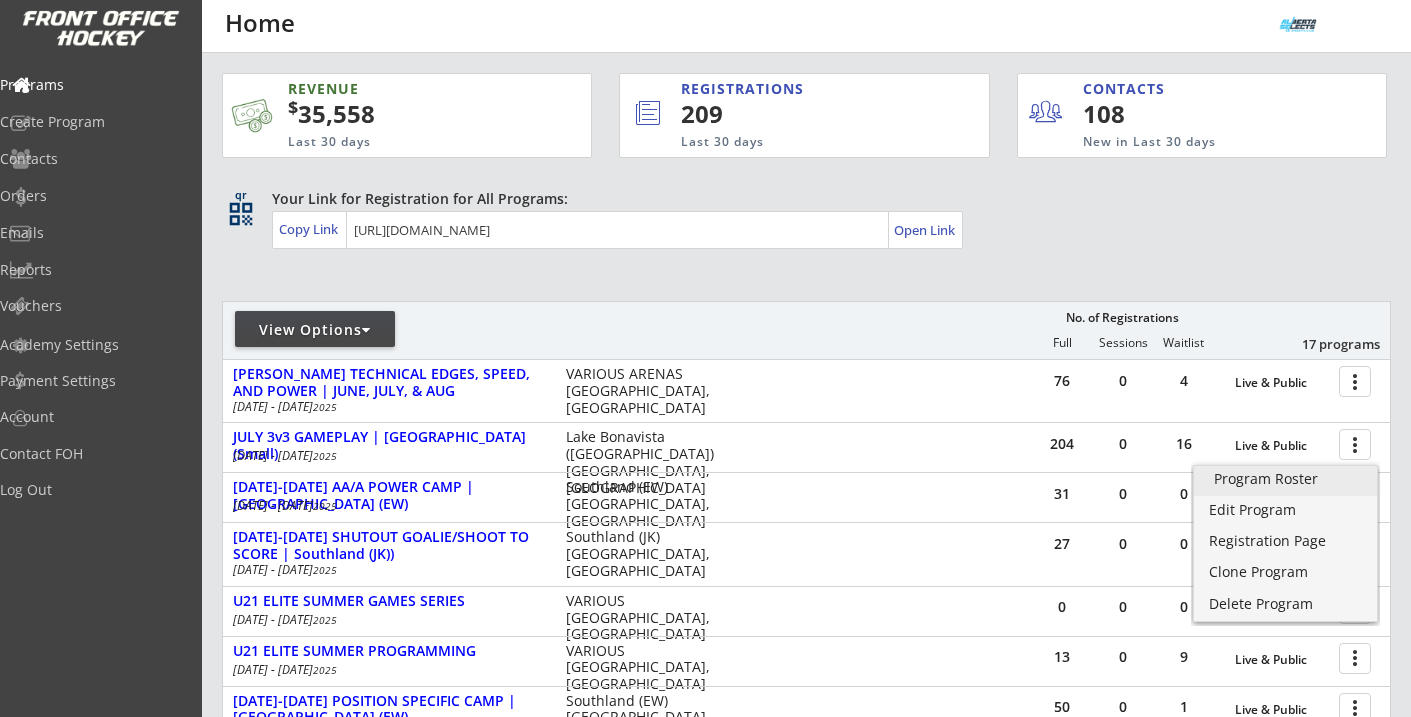 click on "Program Roster" at bounding box center [1285, 479] 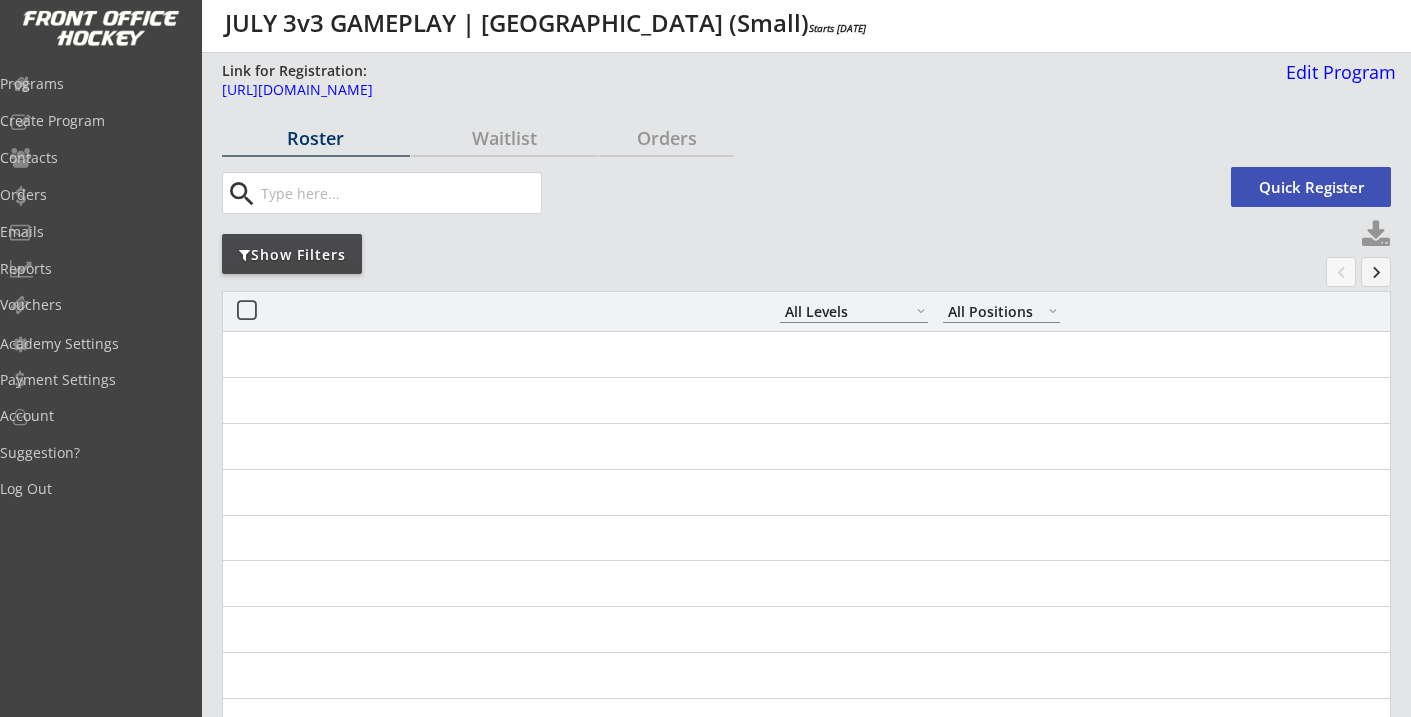 select on ""All Levels"" 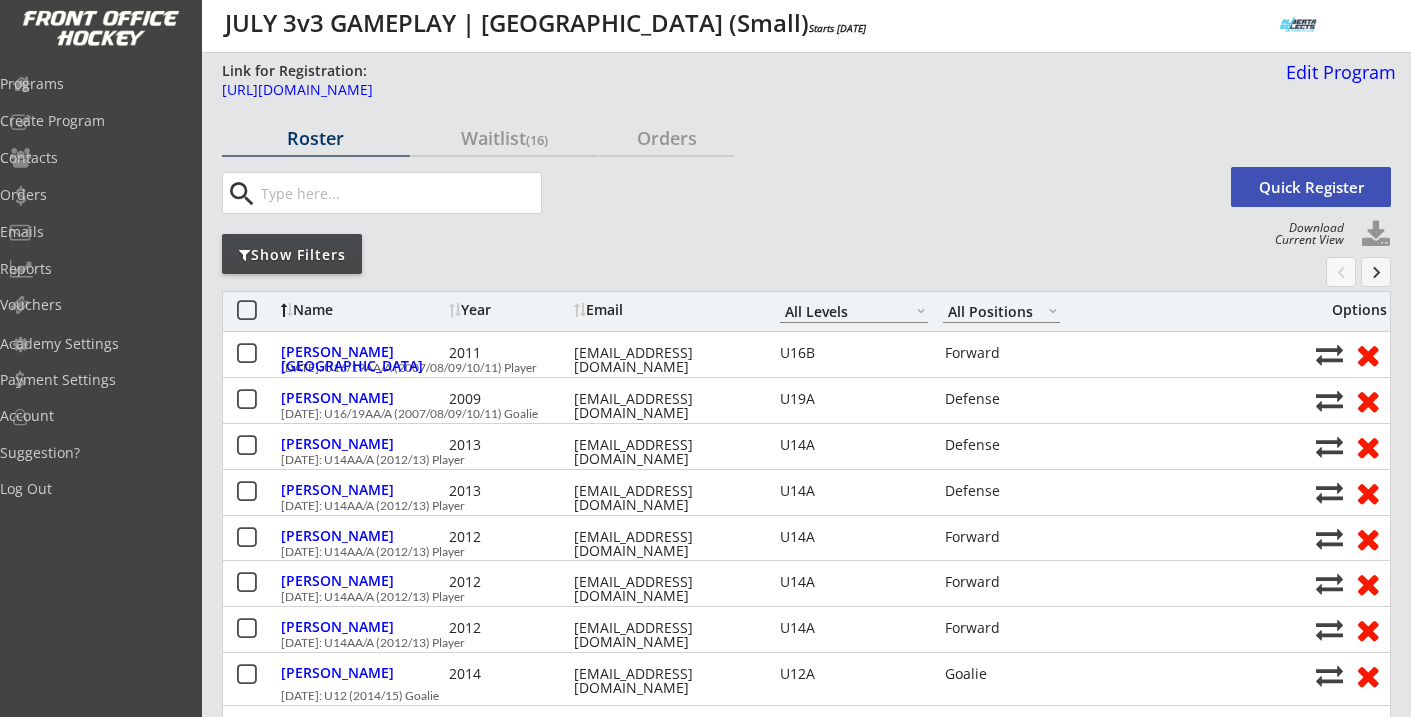 click on "Show Filters" at bounding box center [292, 255] 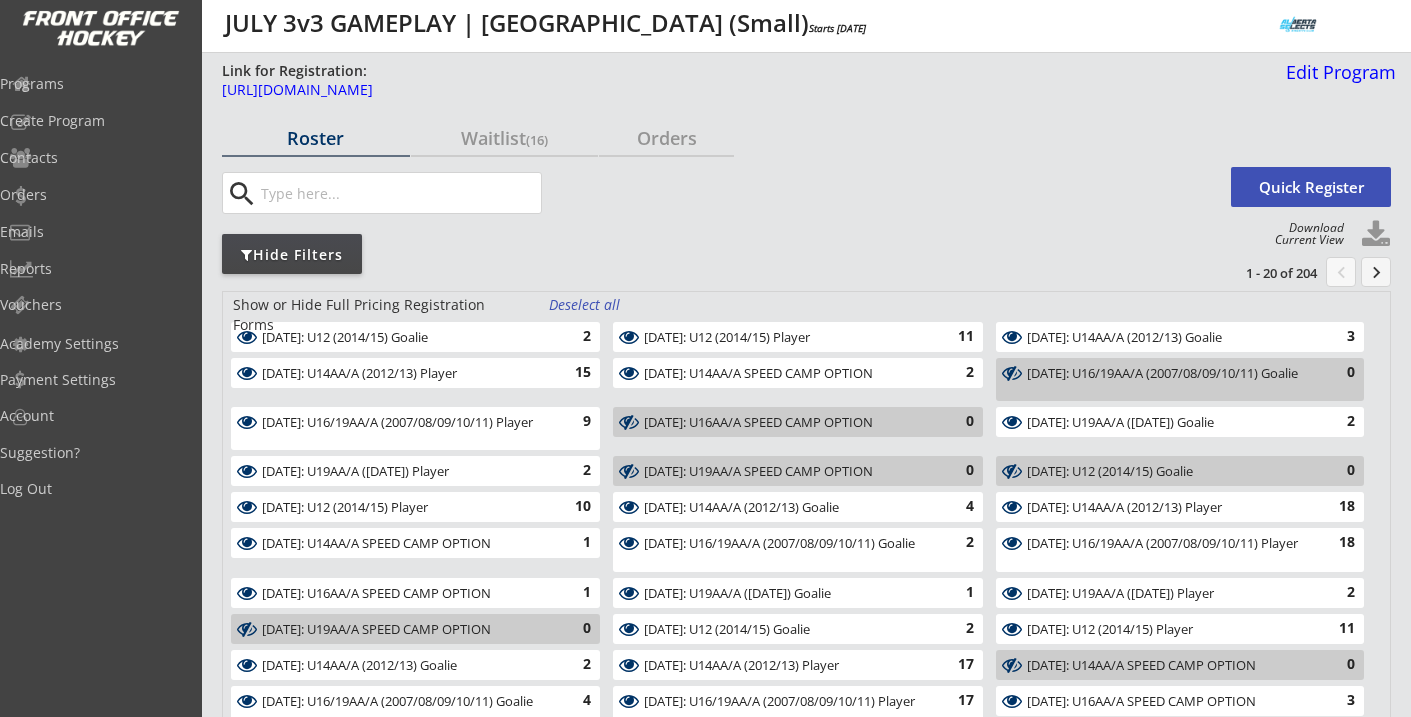 click on "Deselect all" at bounding box center [586, 305] 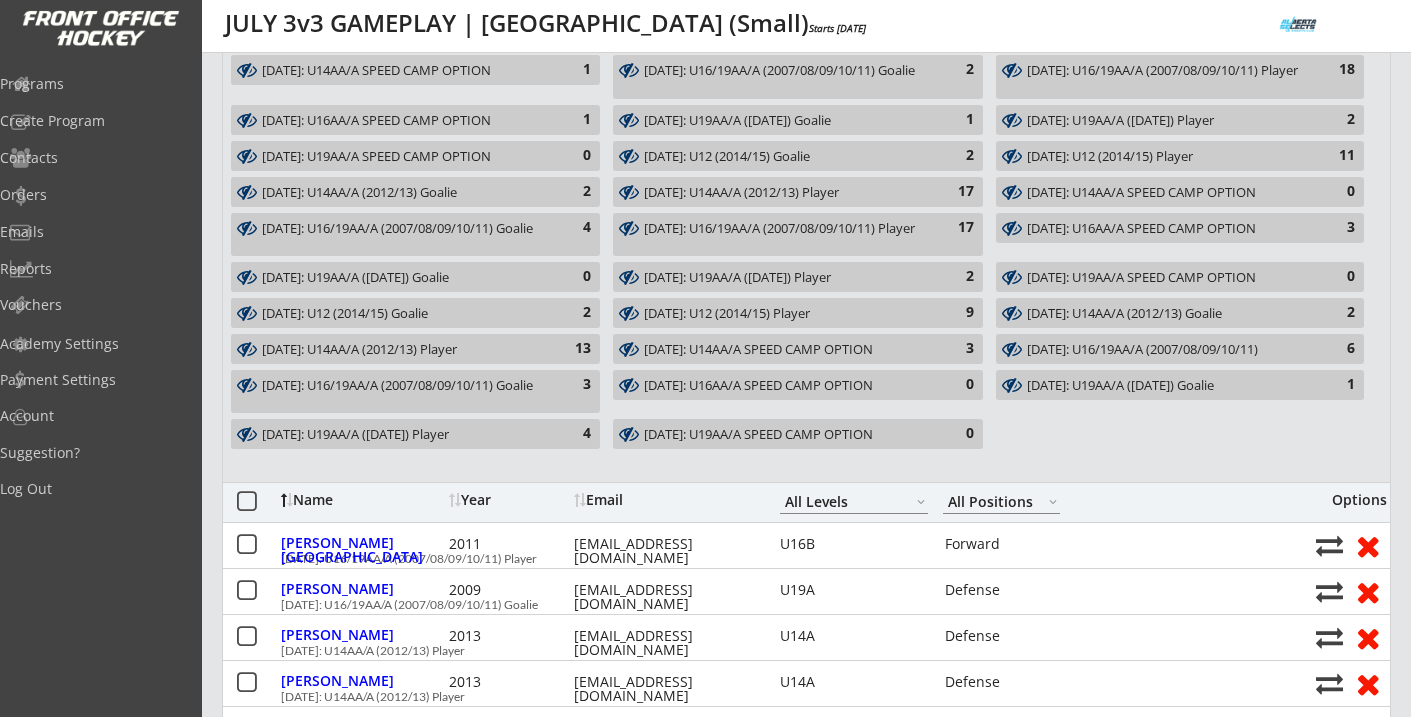scroll, scrollTop: 480, scrollLeft: 0, axis: vertical 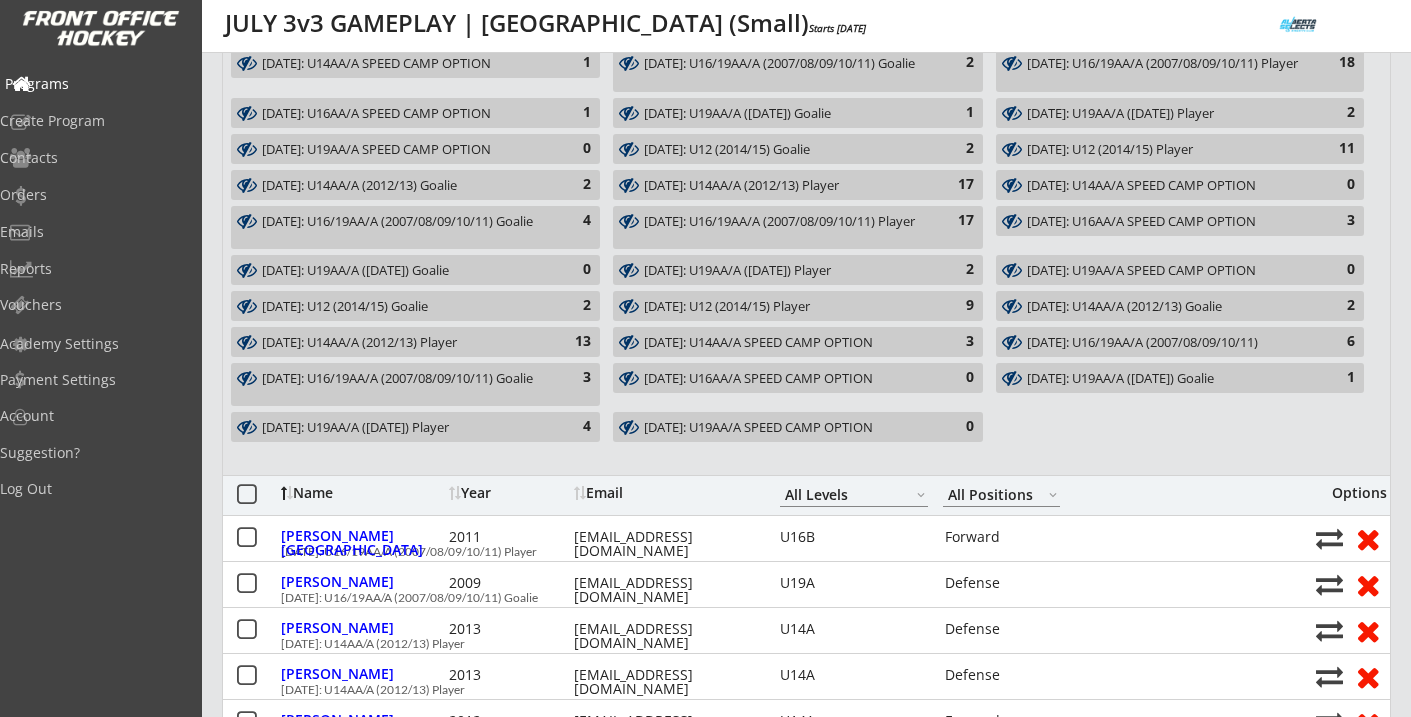 click on "Programs" at bounding box center [95, 84] 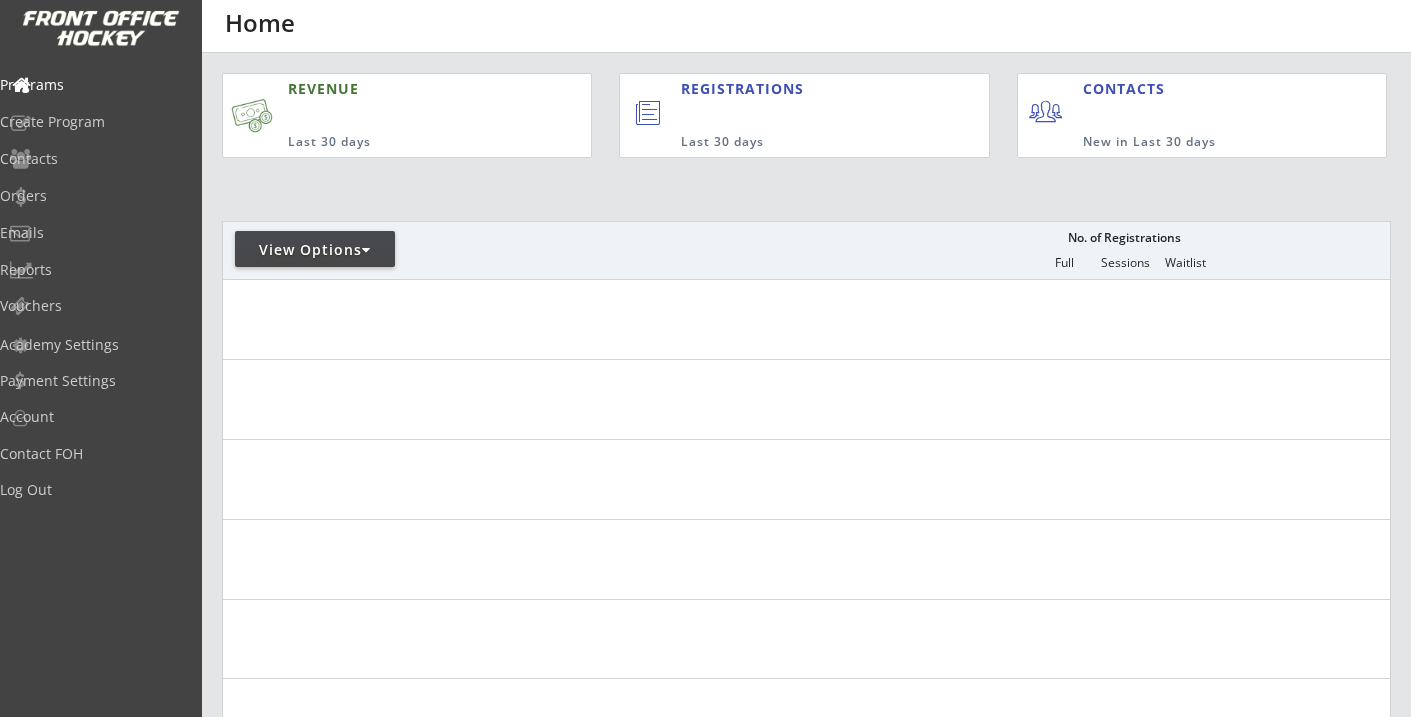 scroll, scrollTop: 0, scrollLeft: 0, axis: both 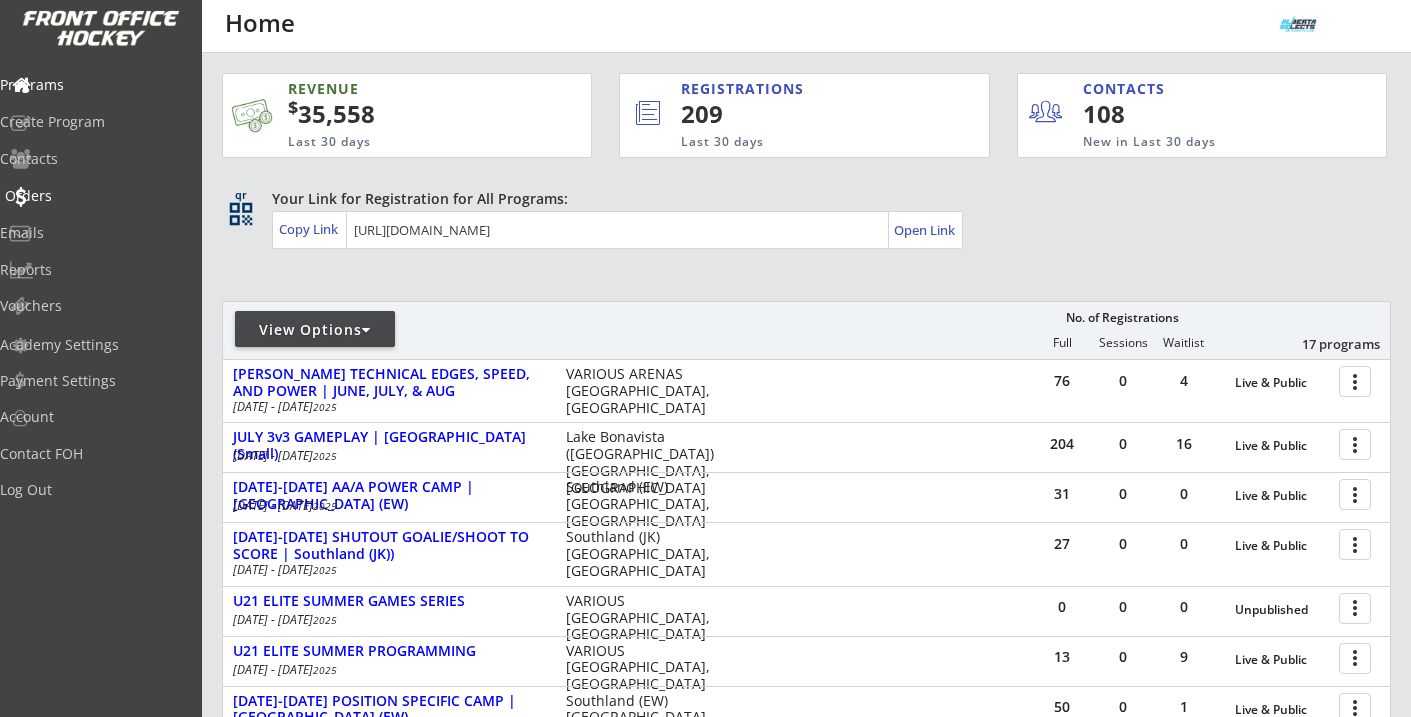 click on "Orders" at bounding box center [95, 196] 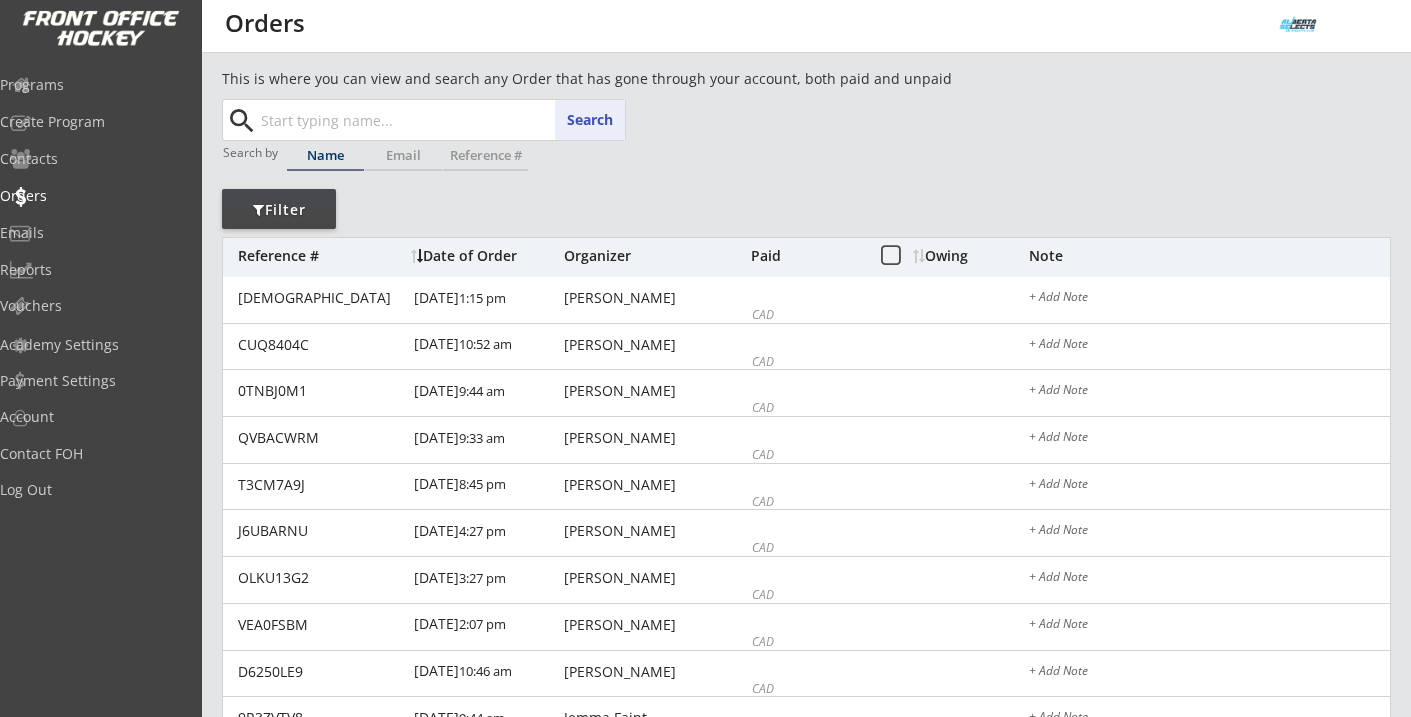 click at bounding box center (441, 120) 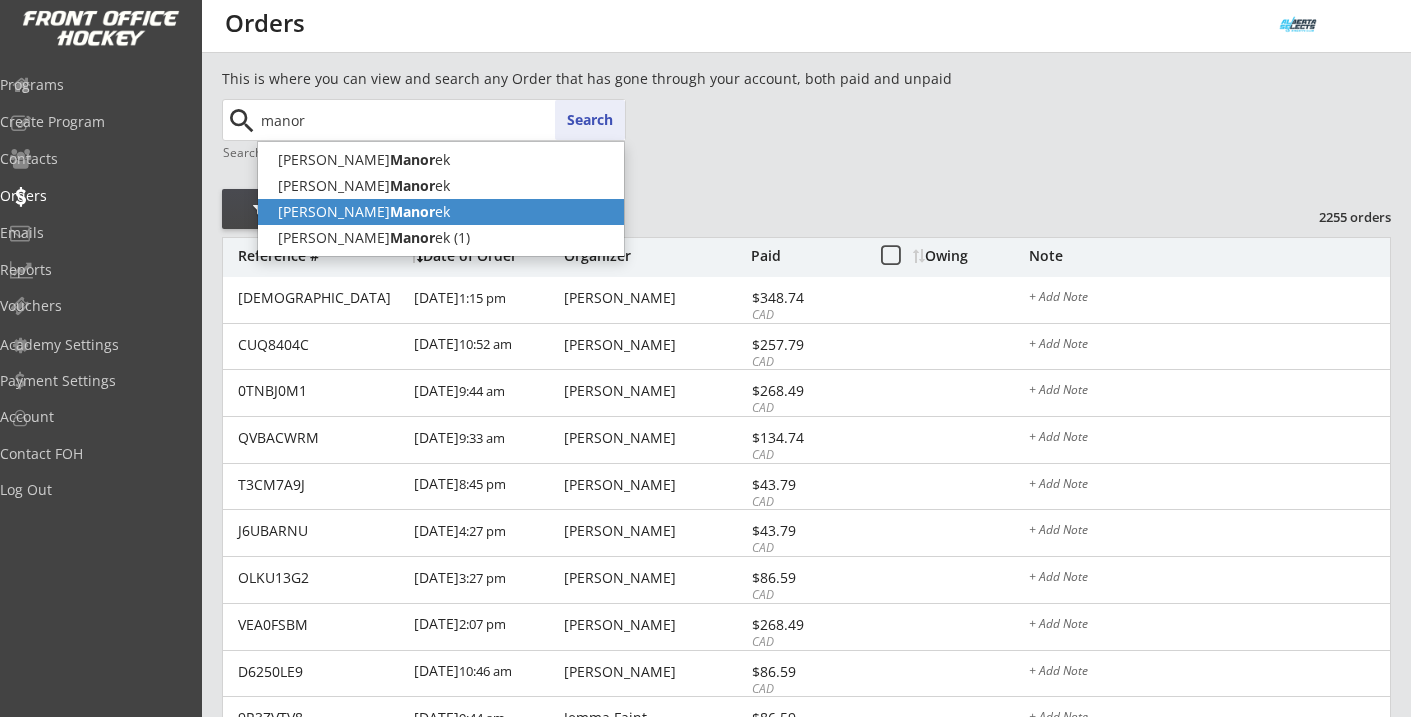 click on "Tamara  Manor ek" at bounding box center [441, 212] 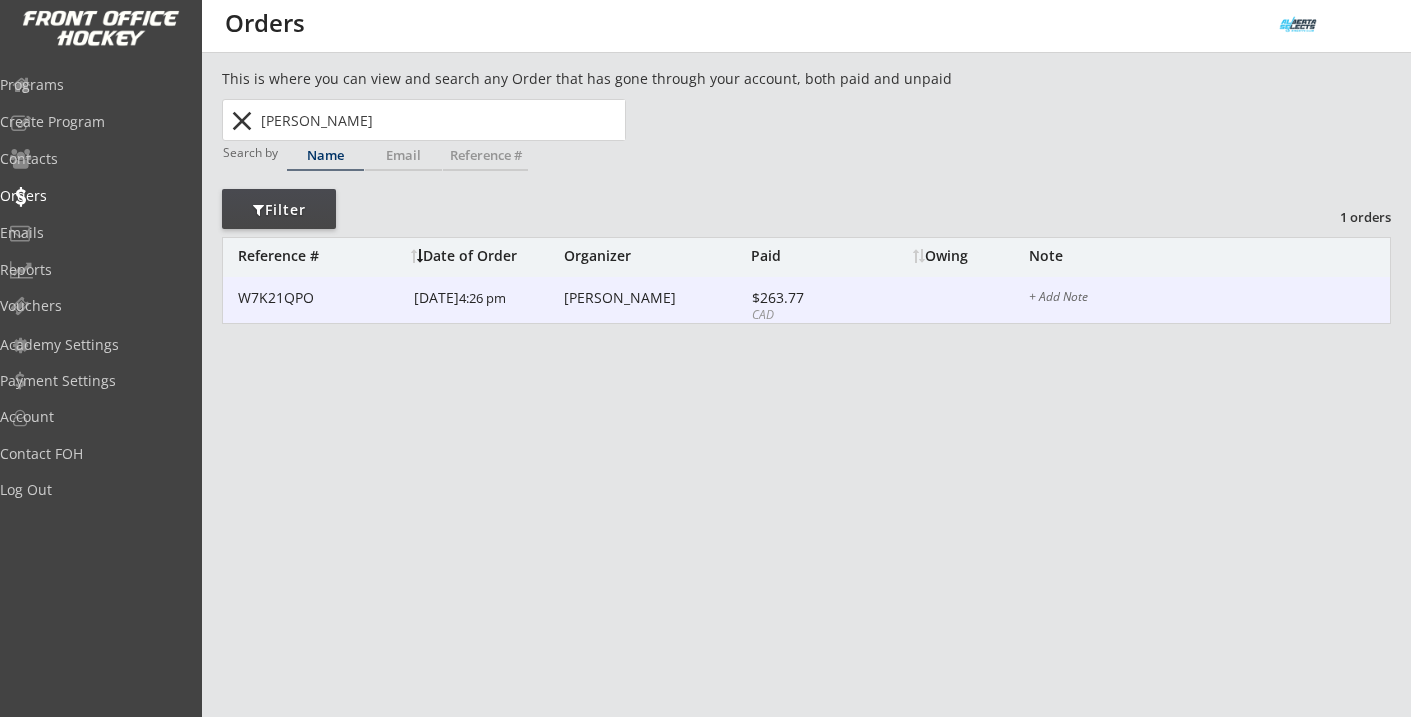 click on "Tamara Manorek" at bounding box center [655, 298] 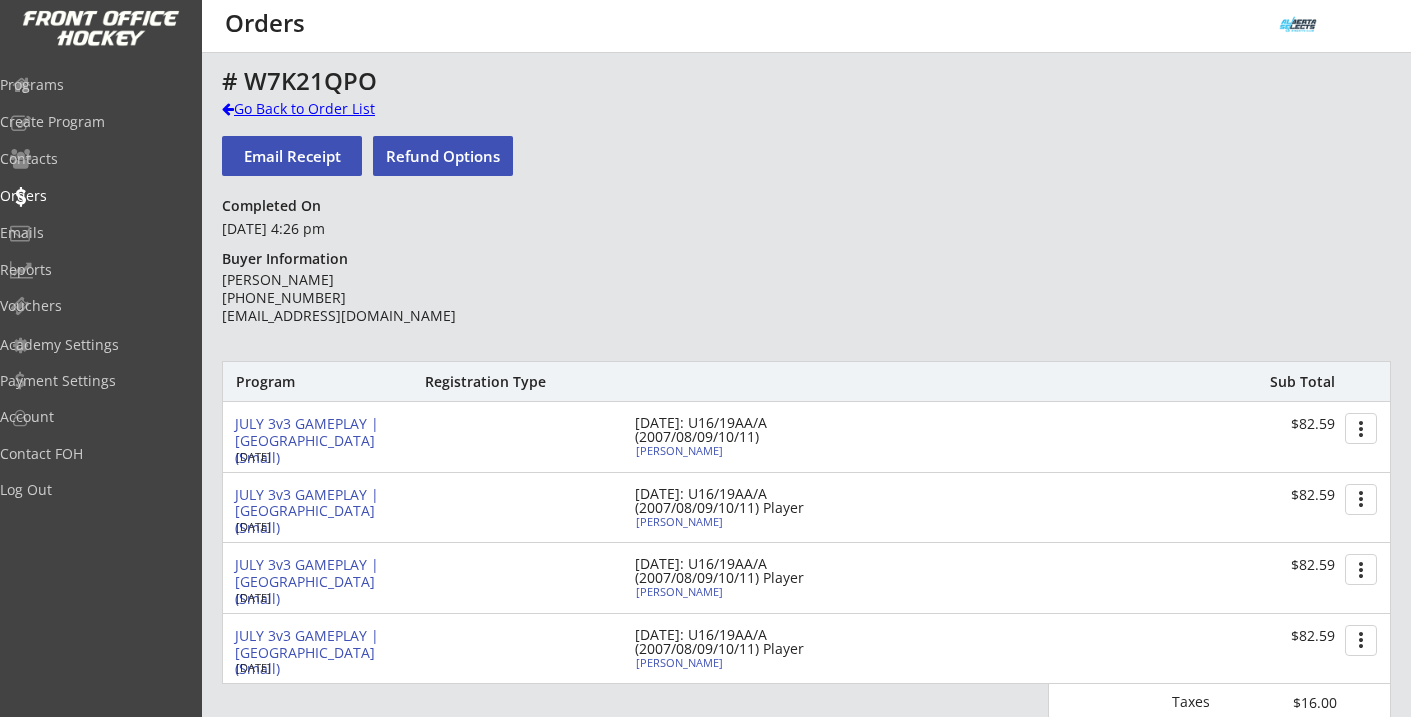 click on "Go Back to Order List" at bounding box center (325, 109) 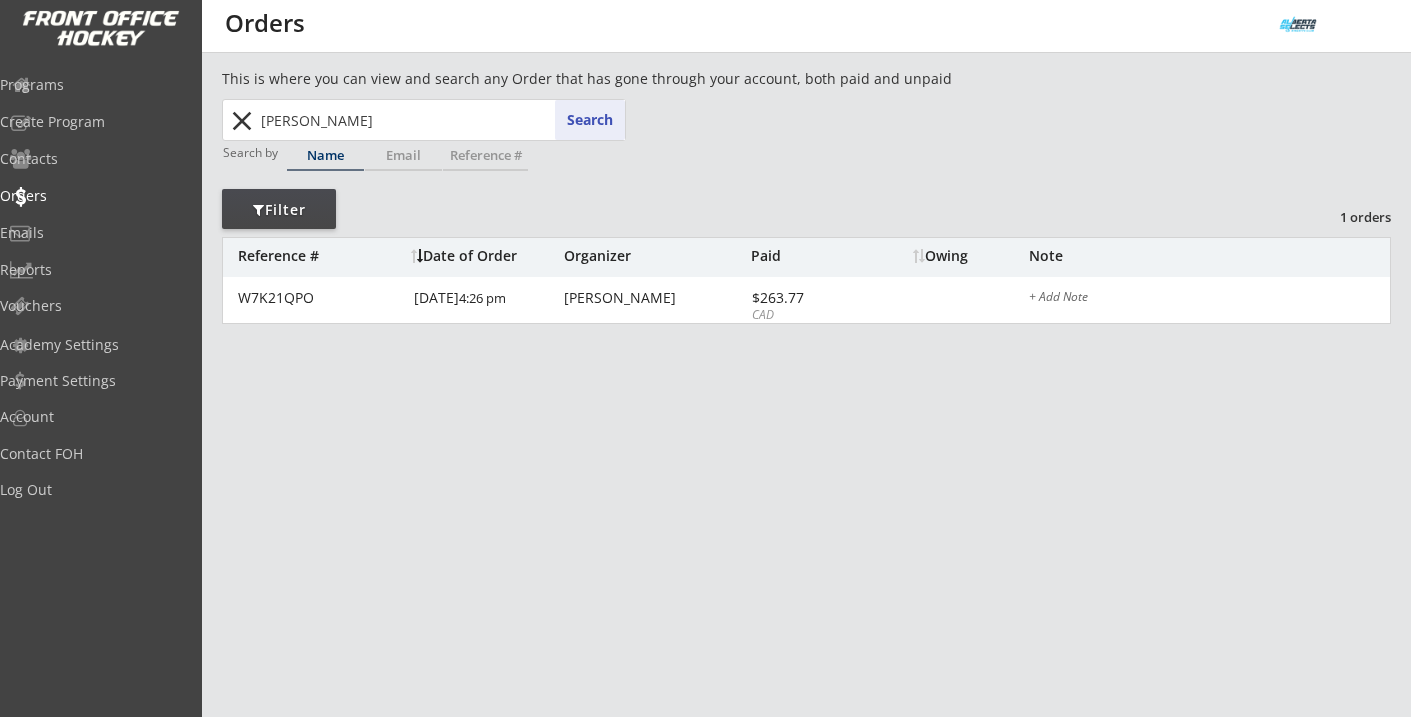 click on "[PERSON_NAME]" at bounding box center (441, 120) 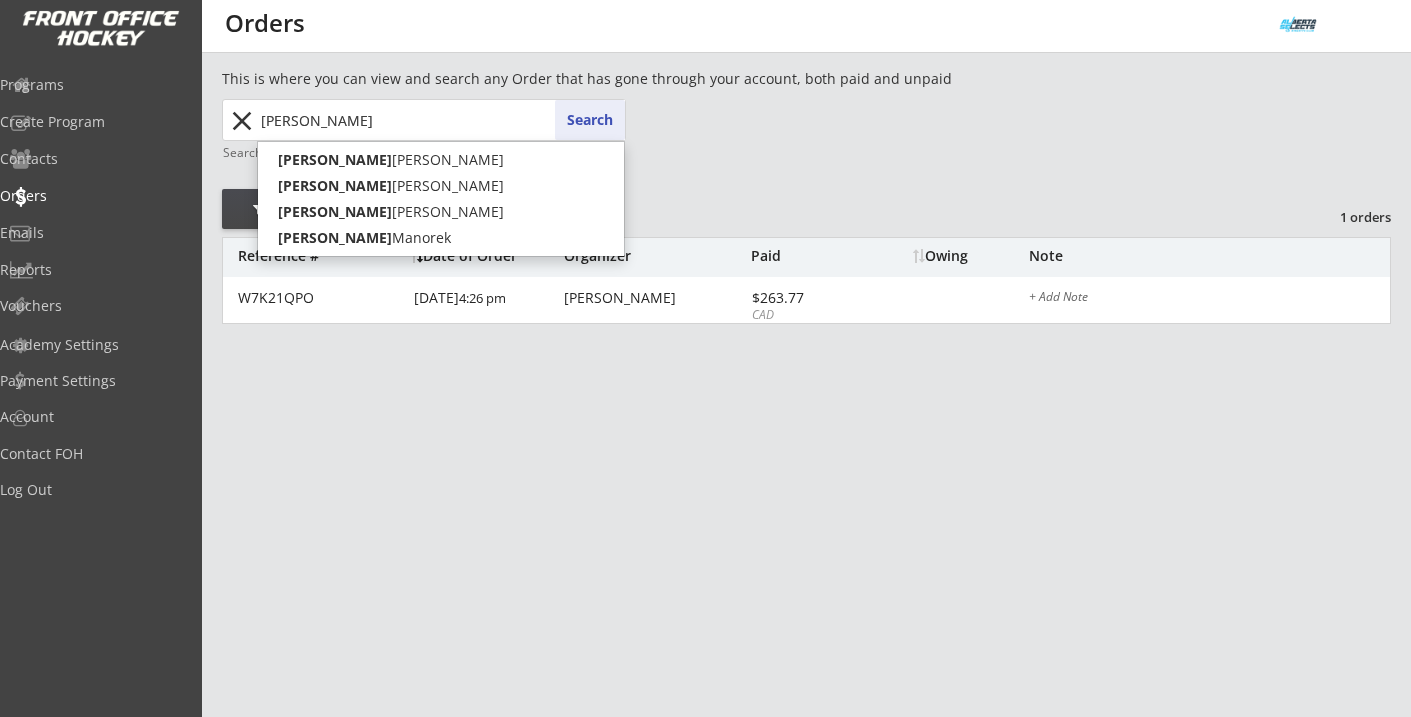 type on "[PERSON_NAME]" 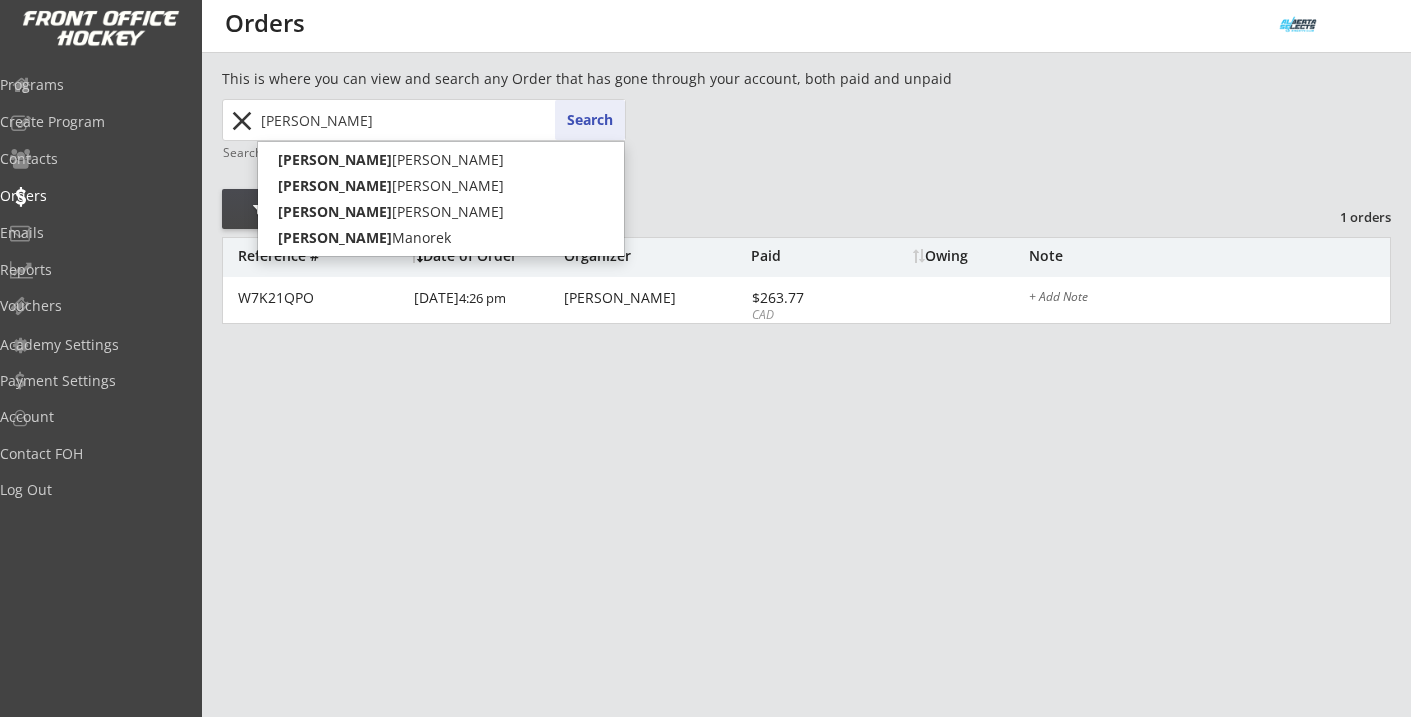 type on "Tamara ma" 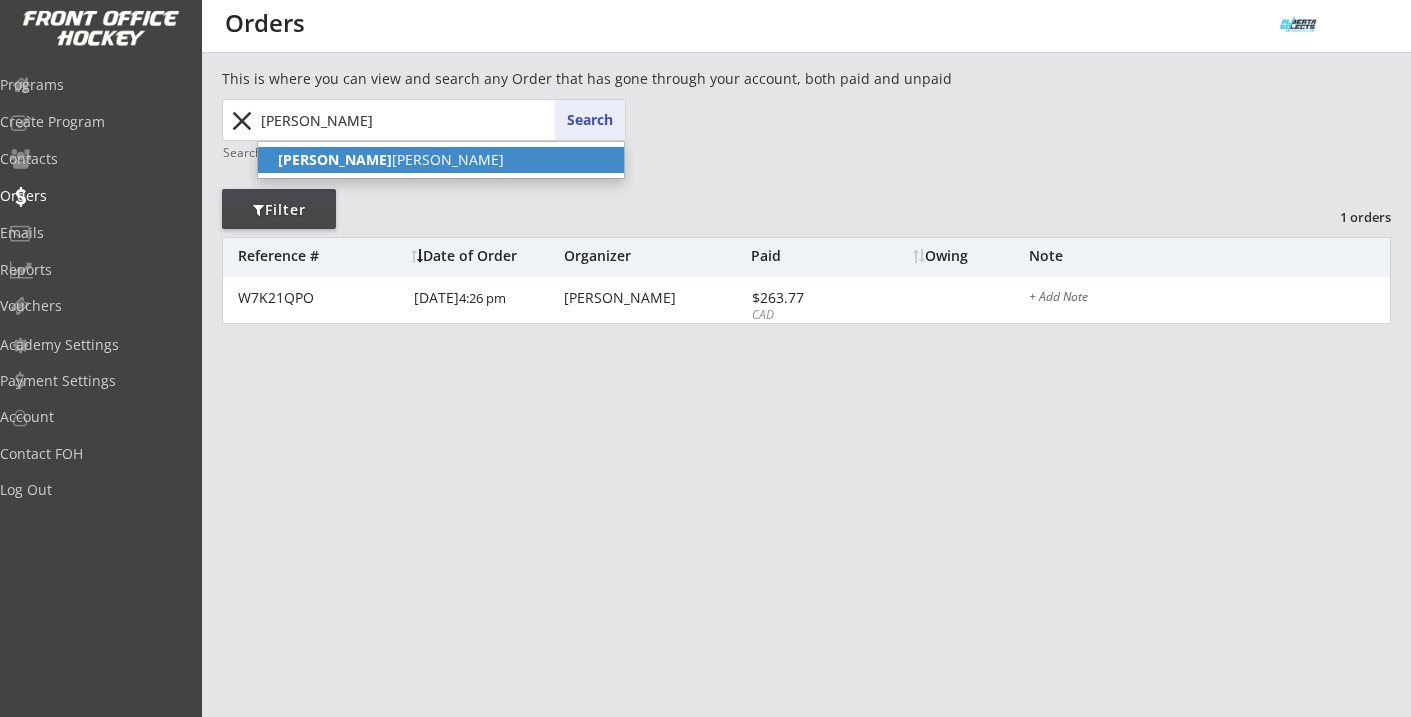 click on "Tamara Ma norek" at bounding box center (441, 160) 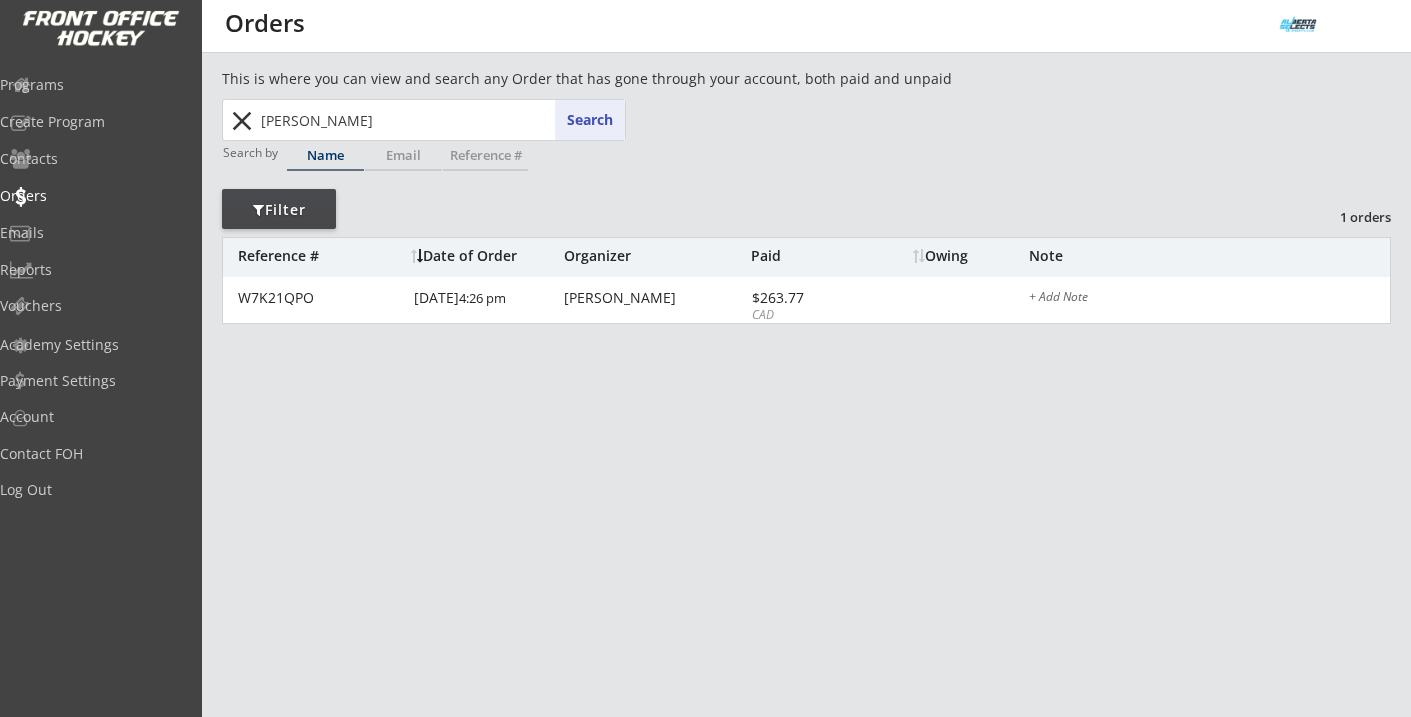 click on "Tamara Manorek Tamara ma Search close" at bounding box center [425, 120] 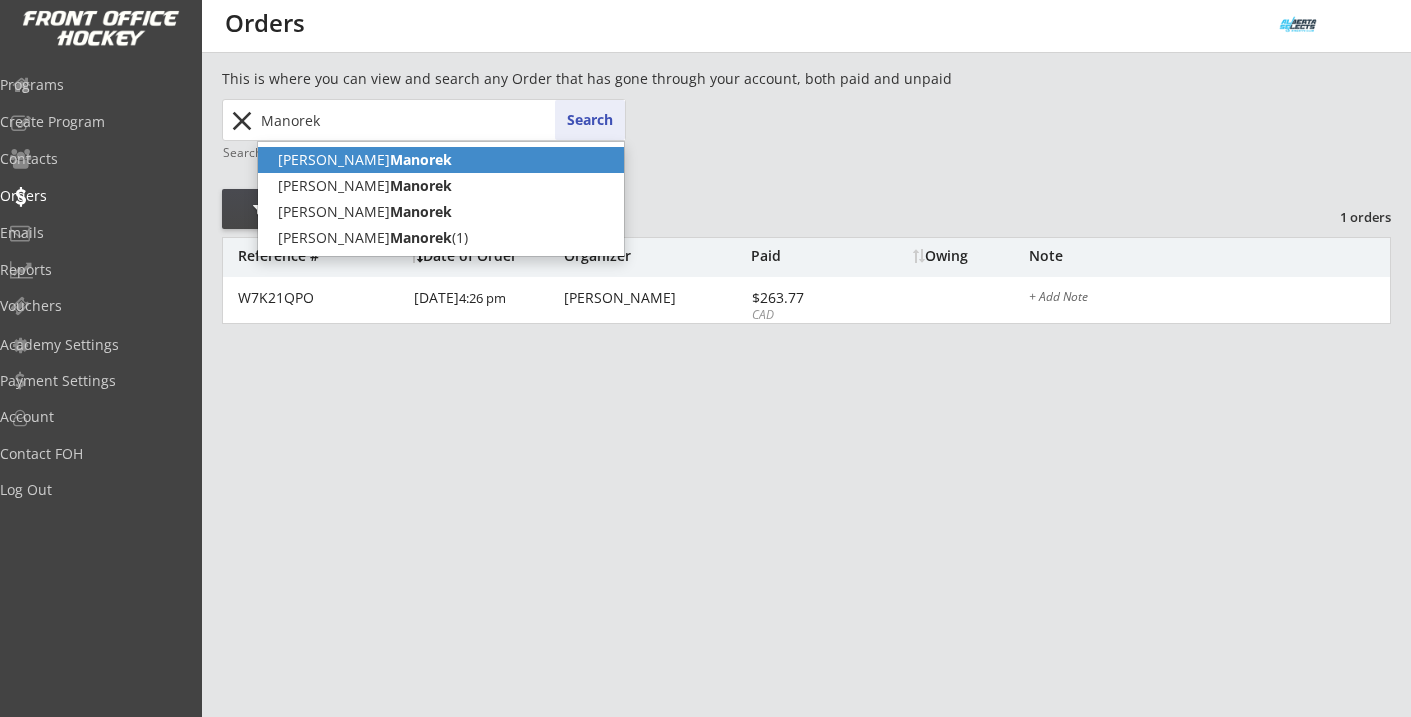 click on "Manorek" at bounding box center (421, 159) 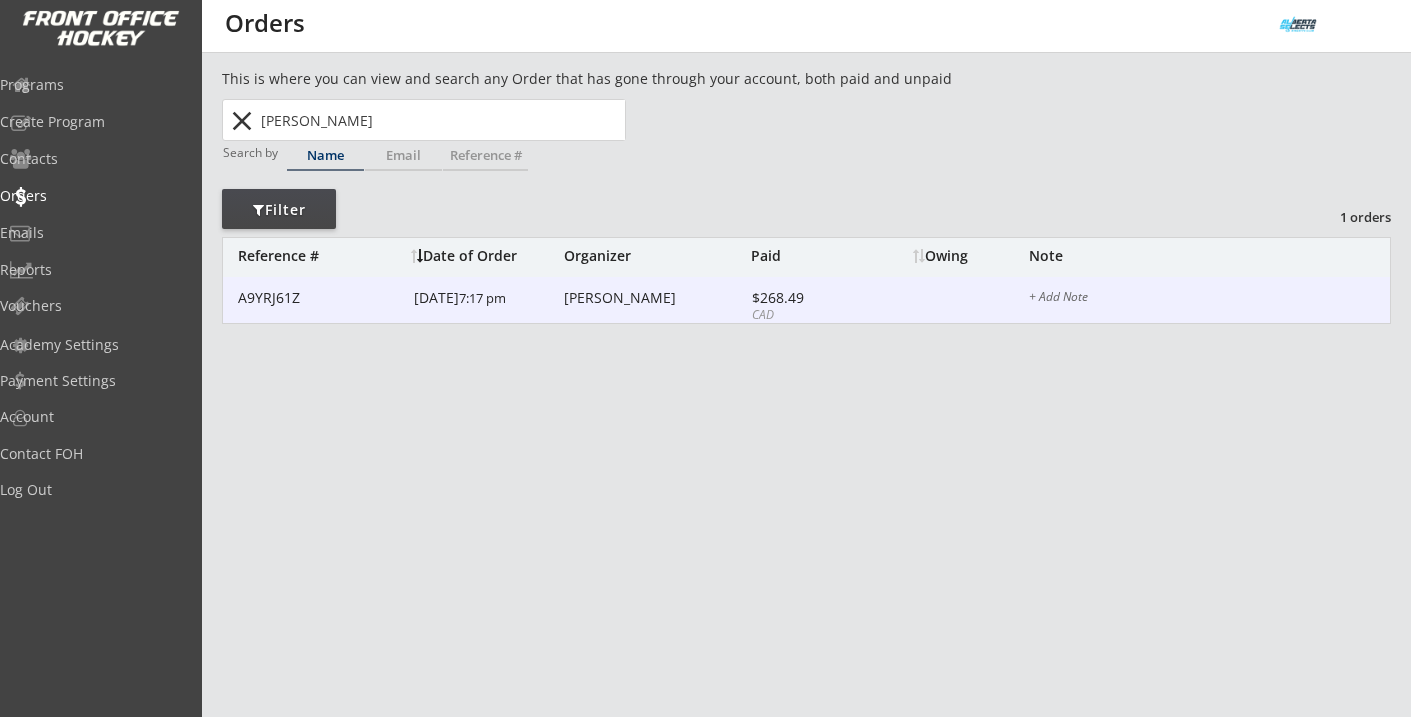 click on "[PERSON_NAME]" at bounding box center (655, 298) 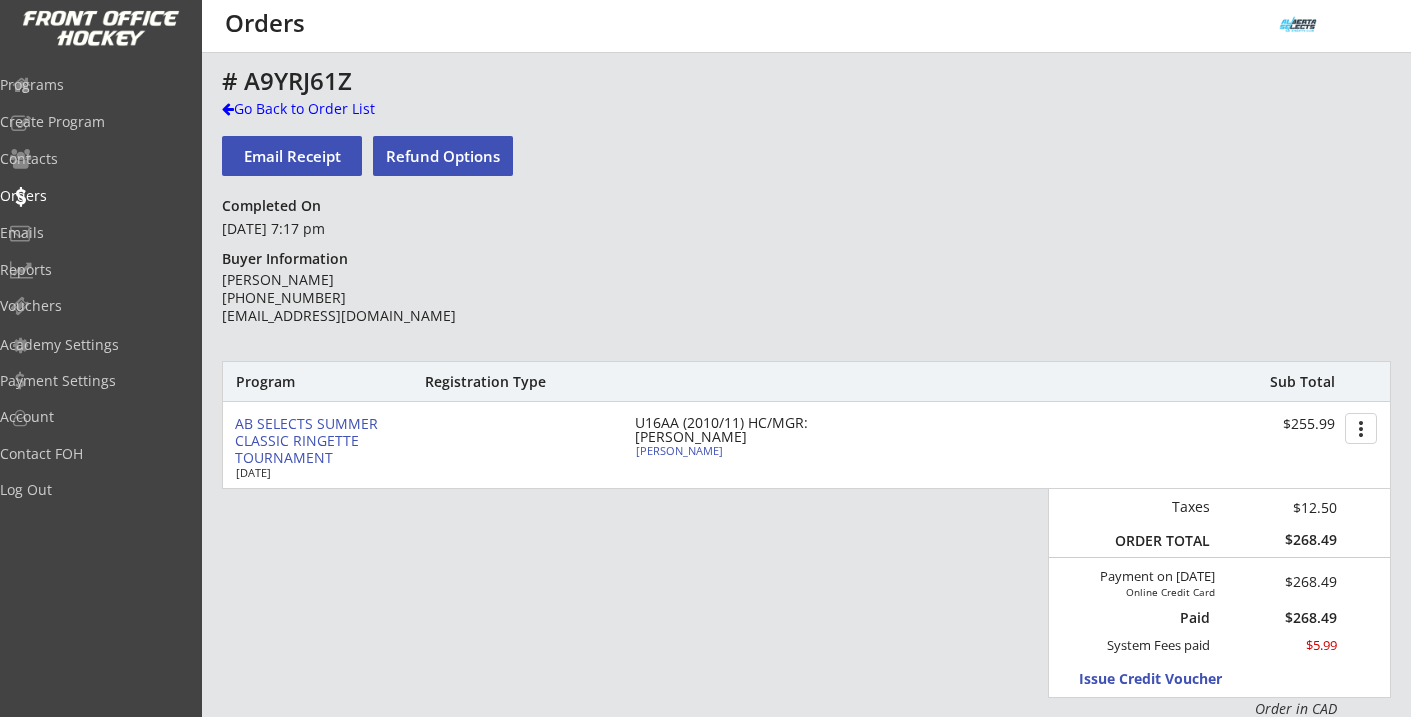 click on "Joel Manorek
(403) 804-9509 joelmanorek@gmail.com" at bounding box center (366, 298) 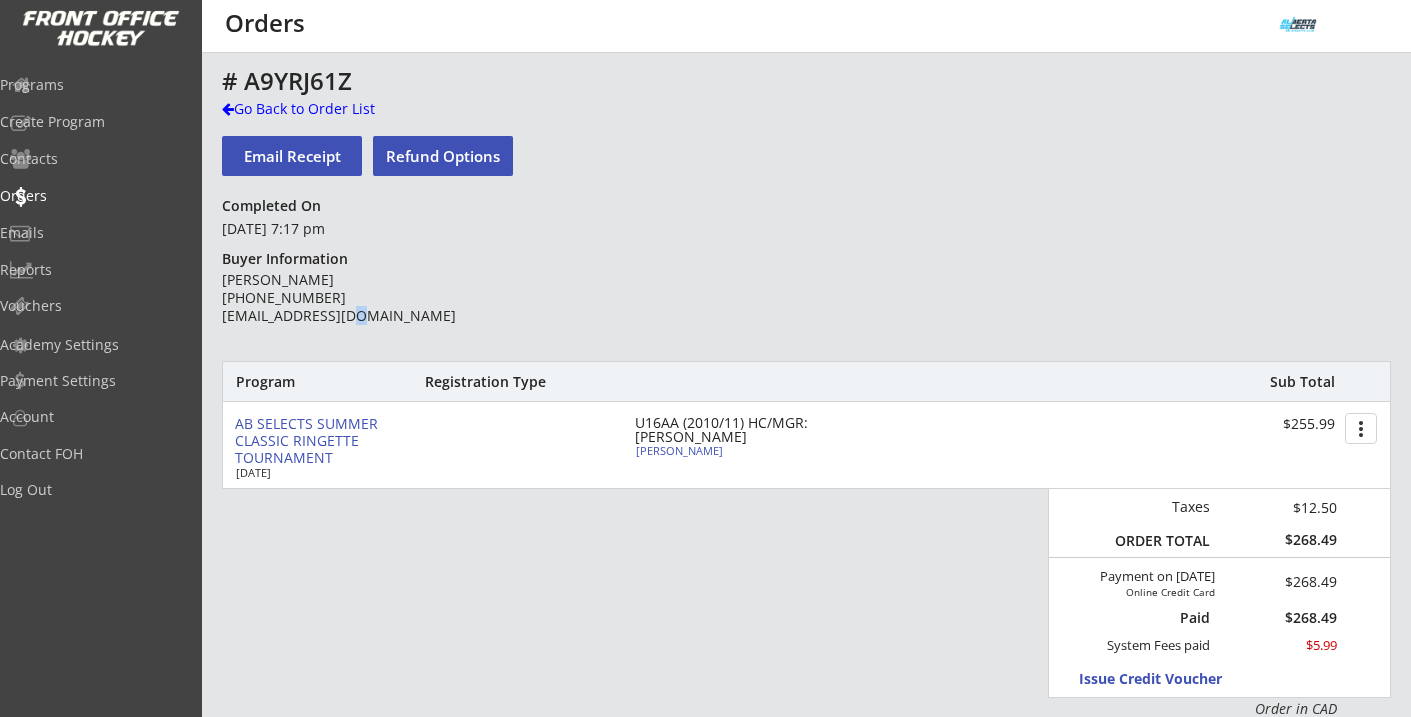 click on "Joel Manorek
(403) 804-9509 joelmanorek@gmail.com" at bounding box center (366, 298) 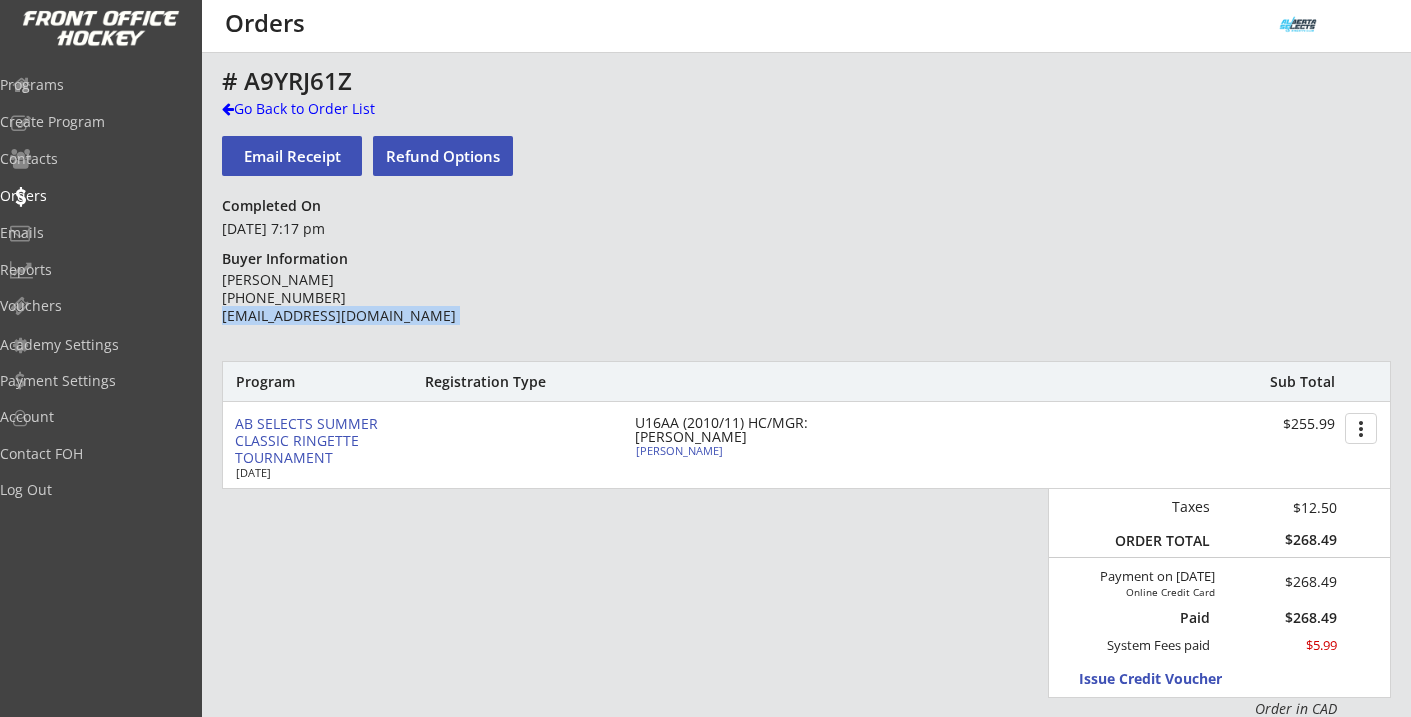 click on "Joel Manorek
(403) 804-9509 joelmanorek@gmail.com" at bounding box center [366, 298] 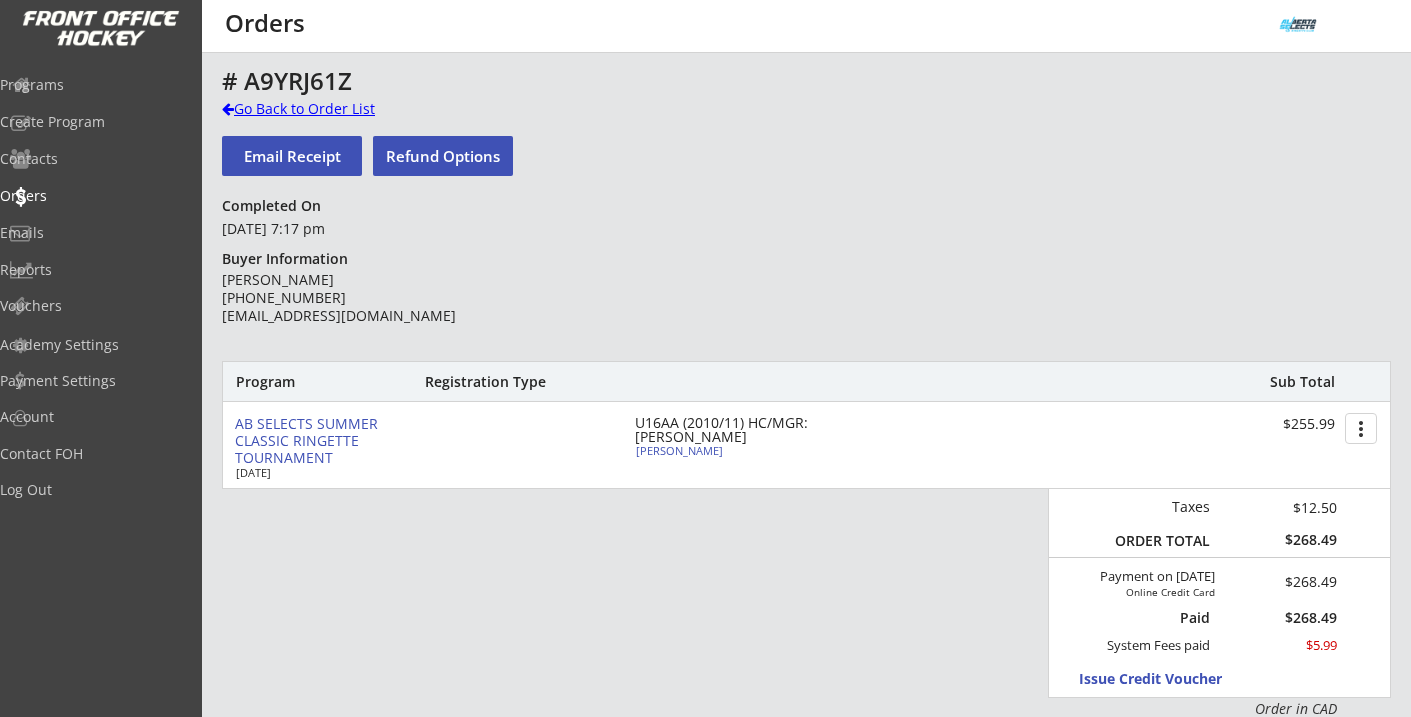 click on "Go Back to Order List" at bounding box center (325, 109) 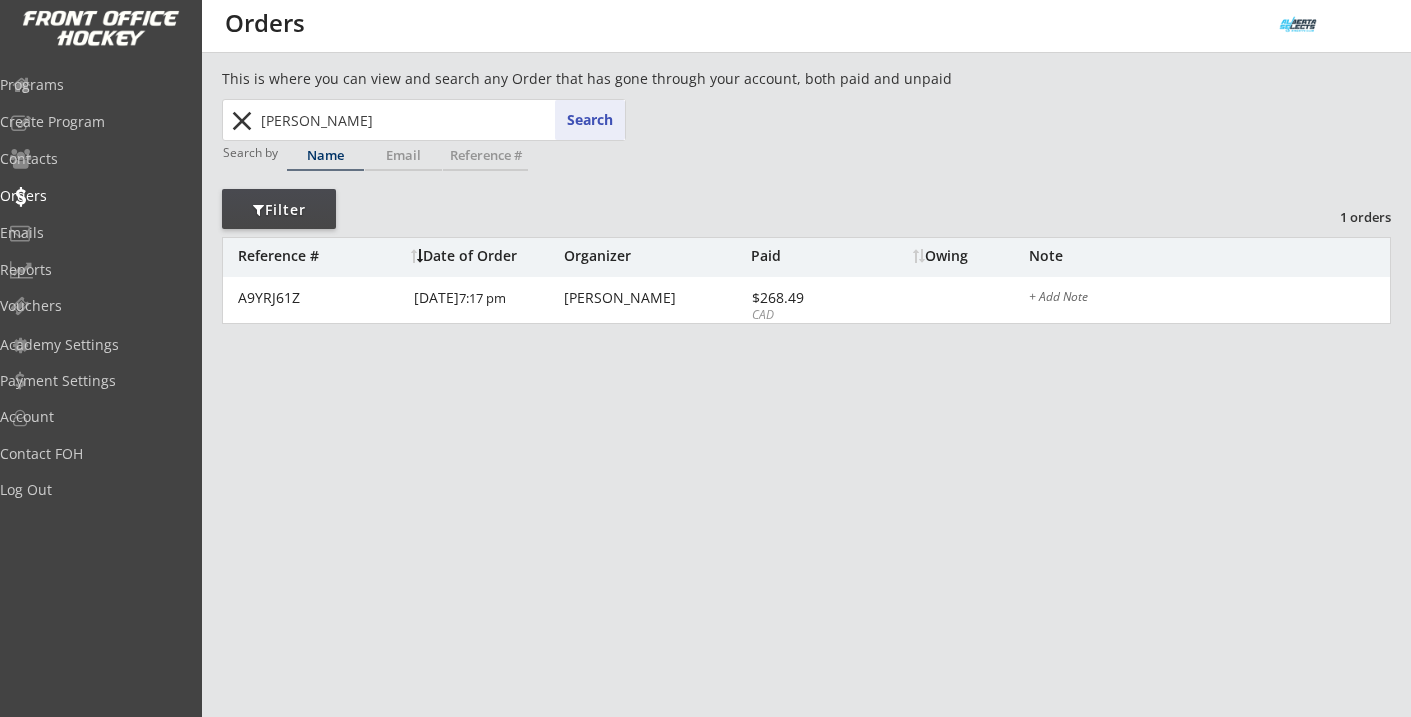 drag, startPoint x: 291, startPoint y: 122, endPoint x: 251, endPoint y: 122, distance: 40 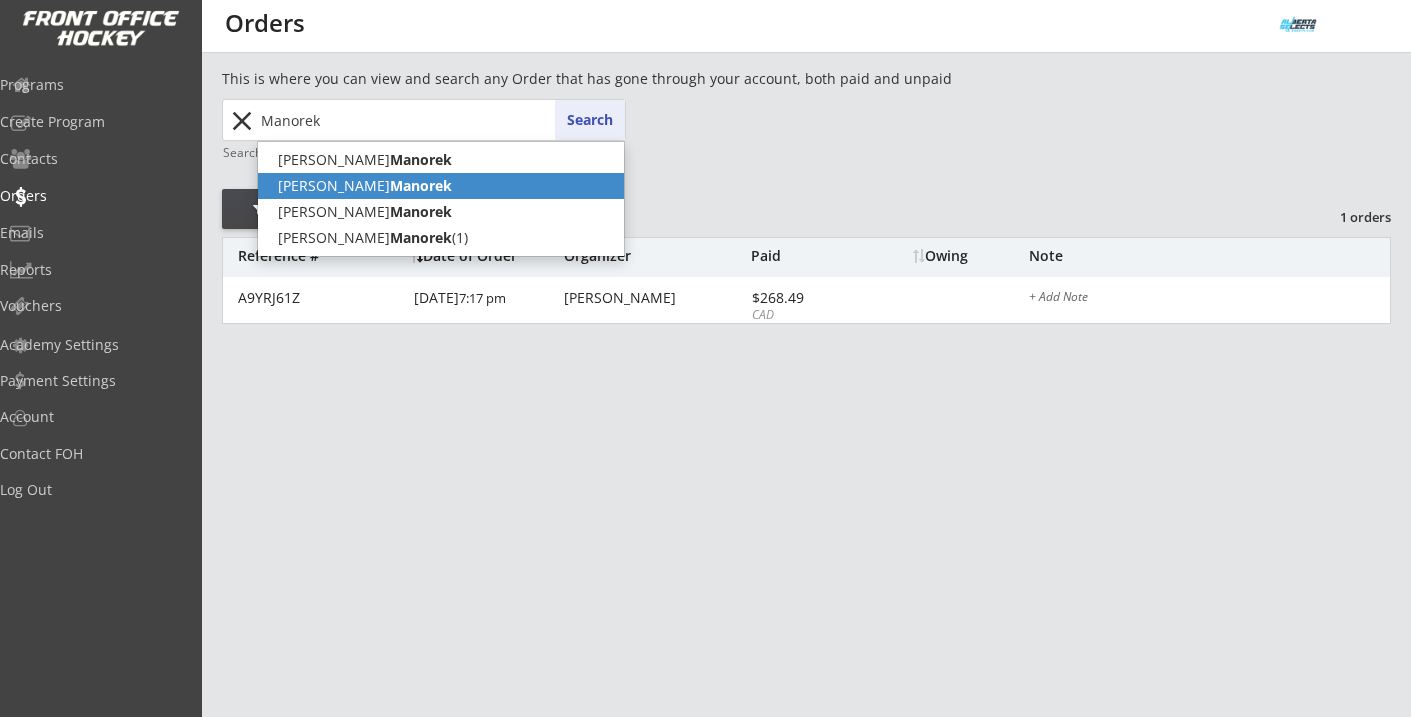 click on "Manorek" at bounding box center [421, 185] 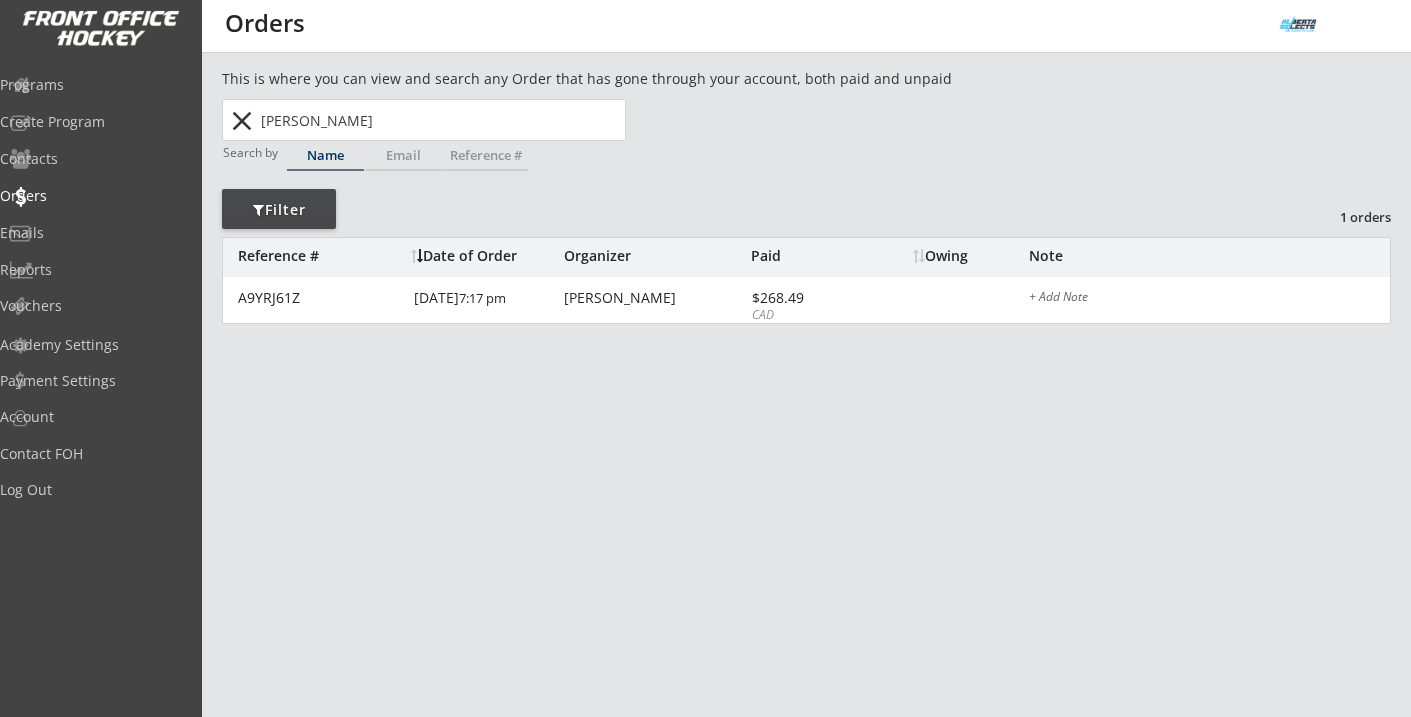 drag, startPoint x: 320, startPoint y: 119, endPoint x: 216, endPoint y: 118, distance: 104.00481 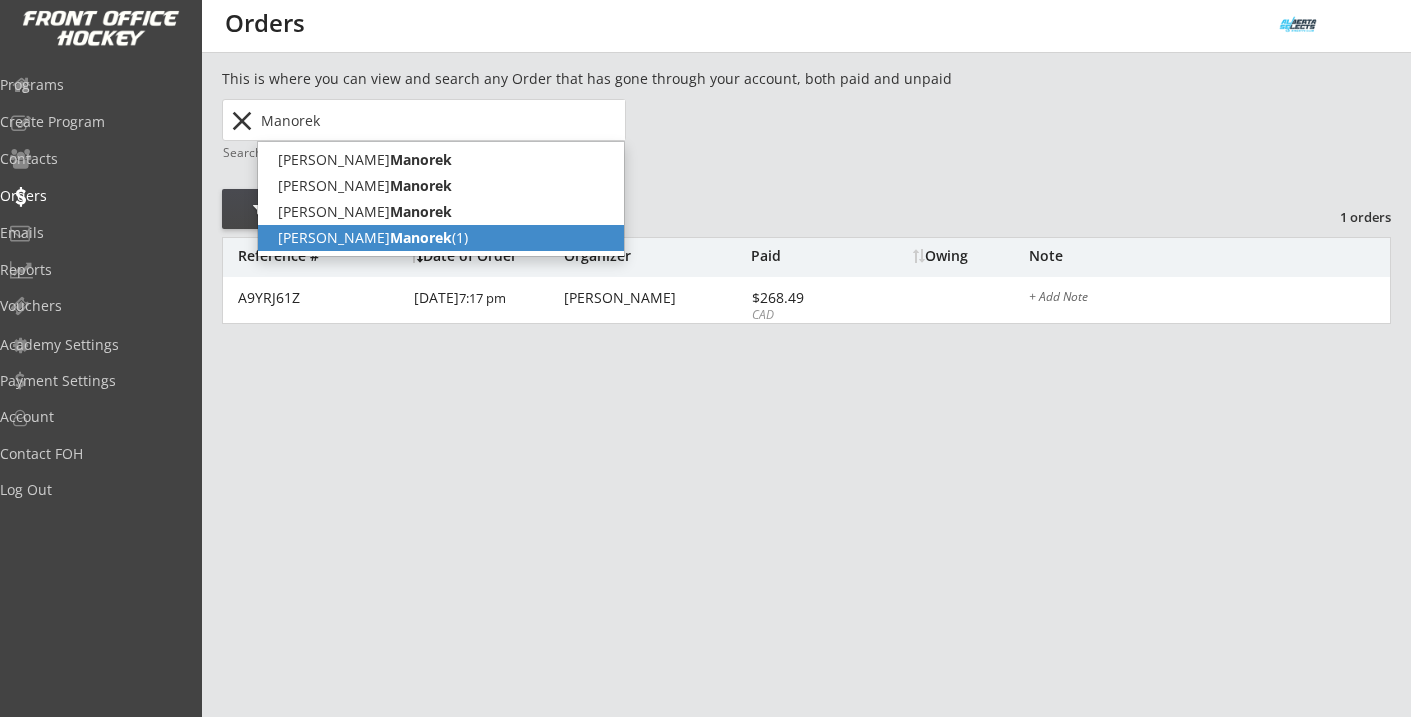 click on "Manorek" at bounding box center [421, 237] 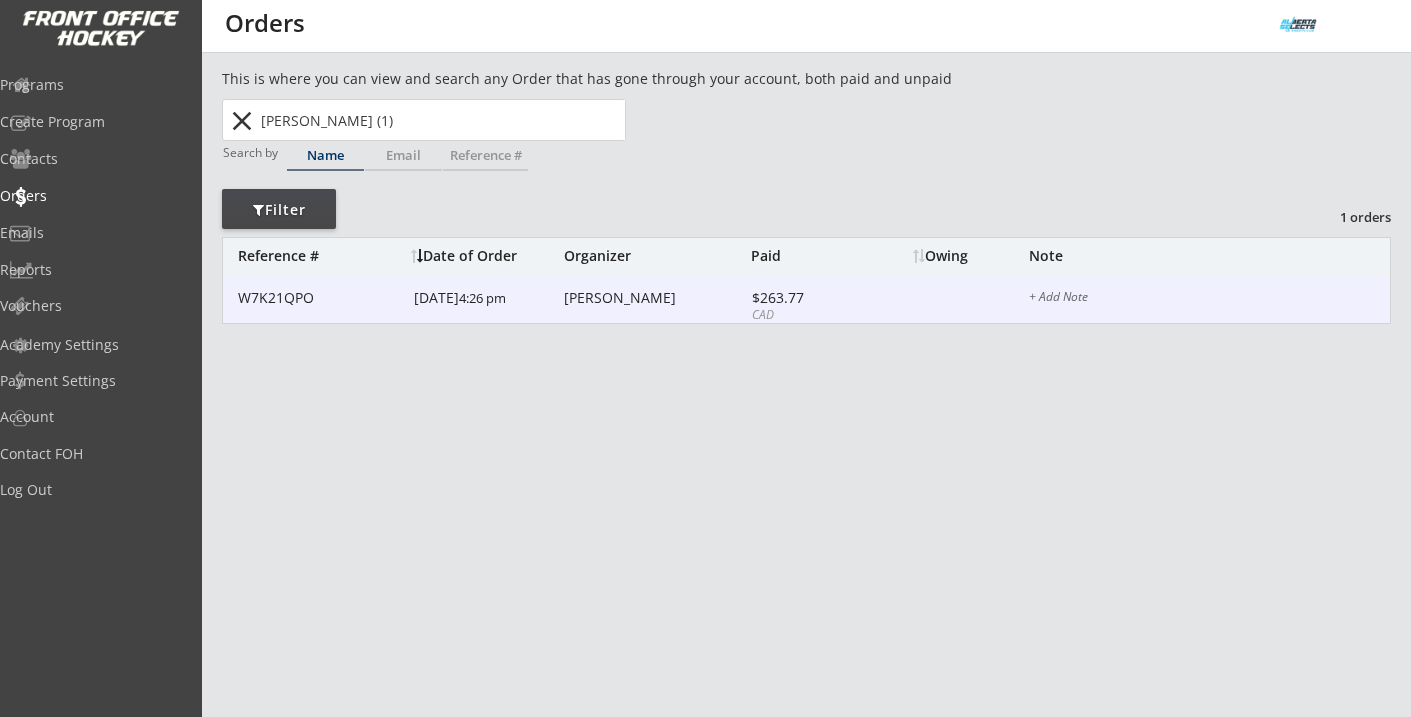 click on "[PERSON_NAME]" at bounding box center [655, 298] 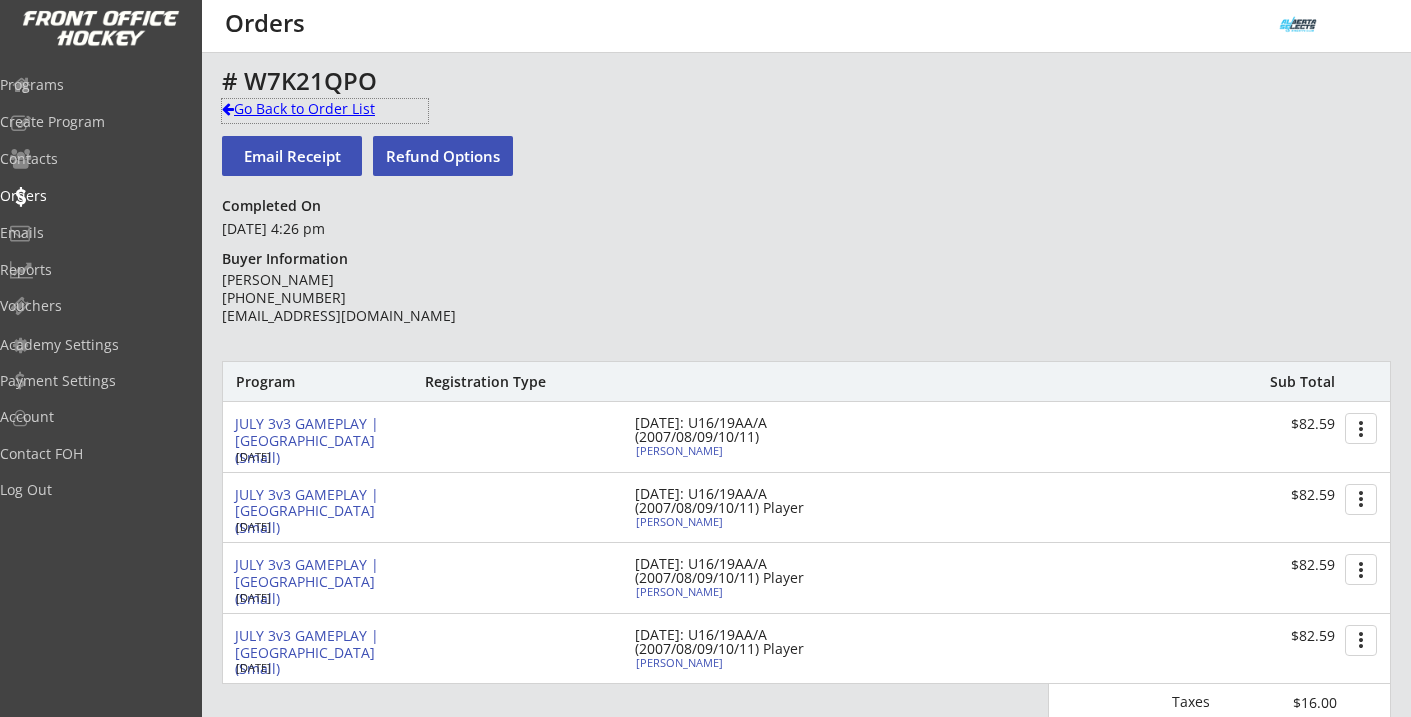 click on "Go Back to Order List" at bounding box center [325, 109] 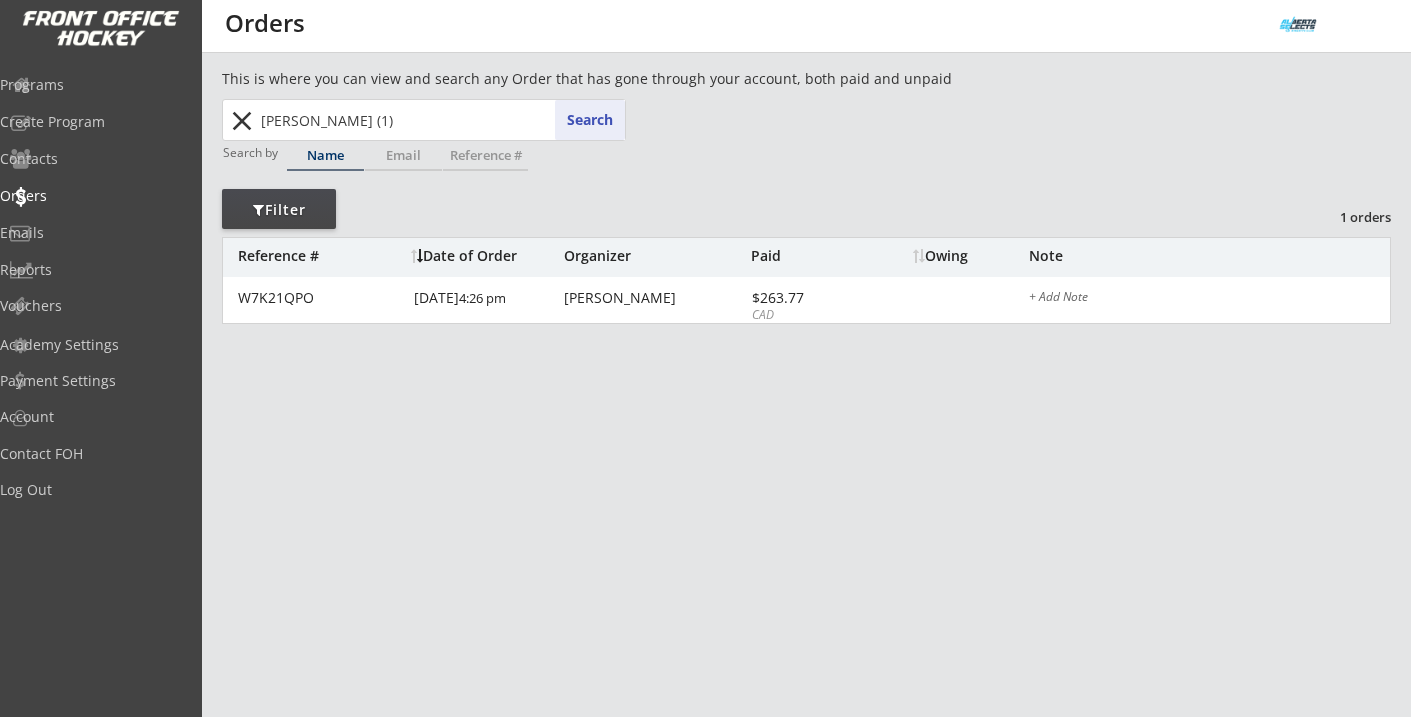 click on "Hannah Manorek (1)" at bounding box center (441, 120) 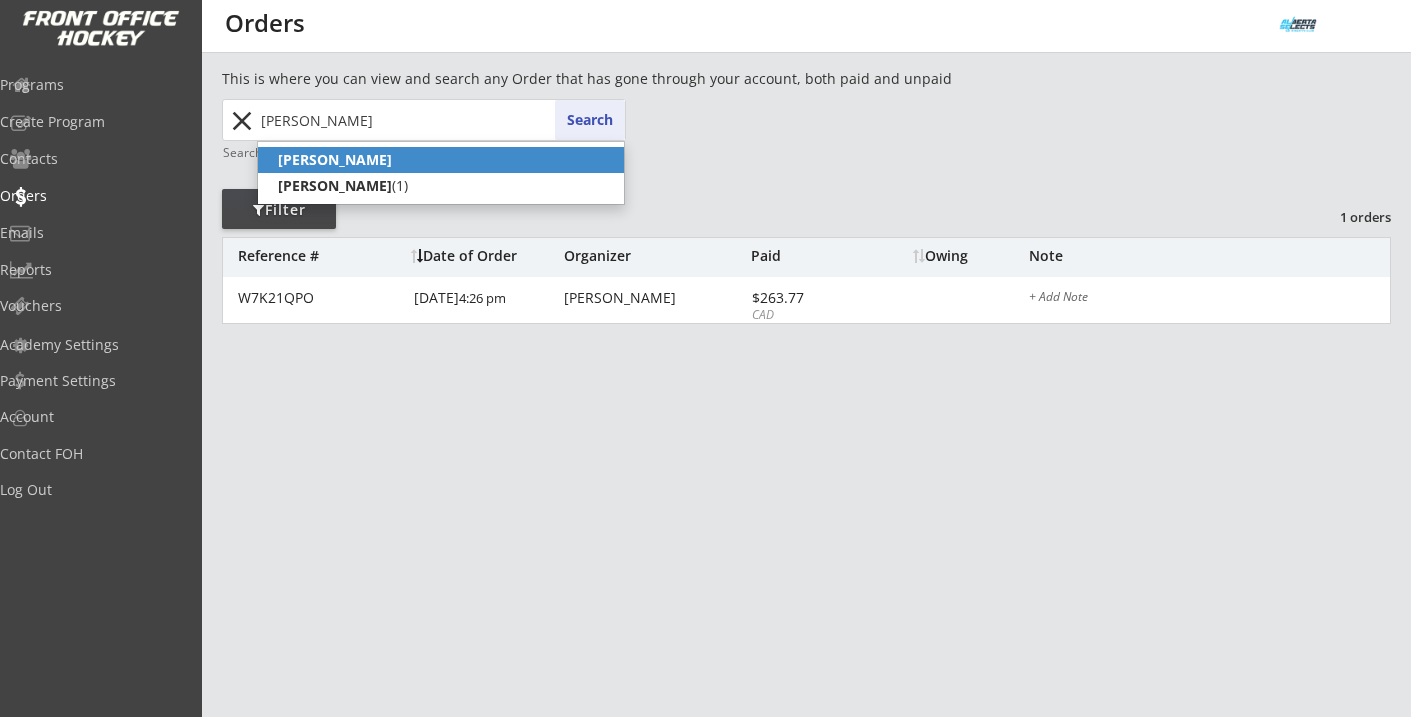 click on "[PERSON_NAME]" 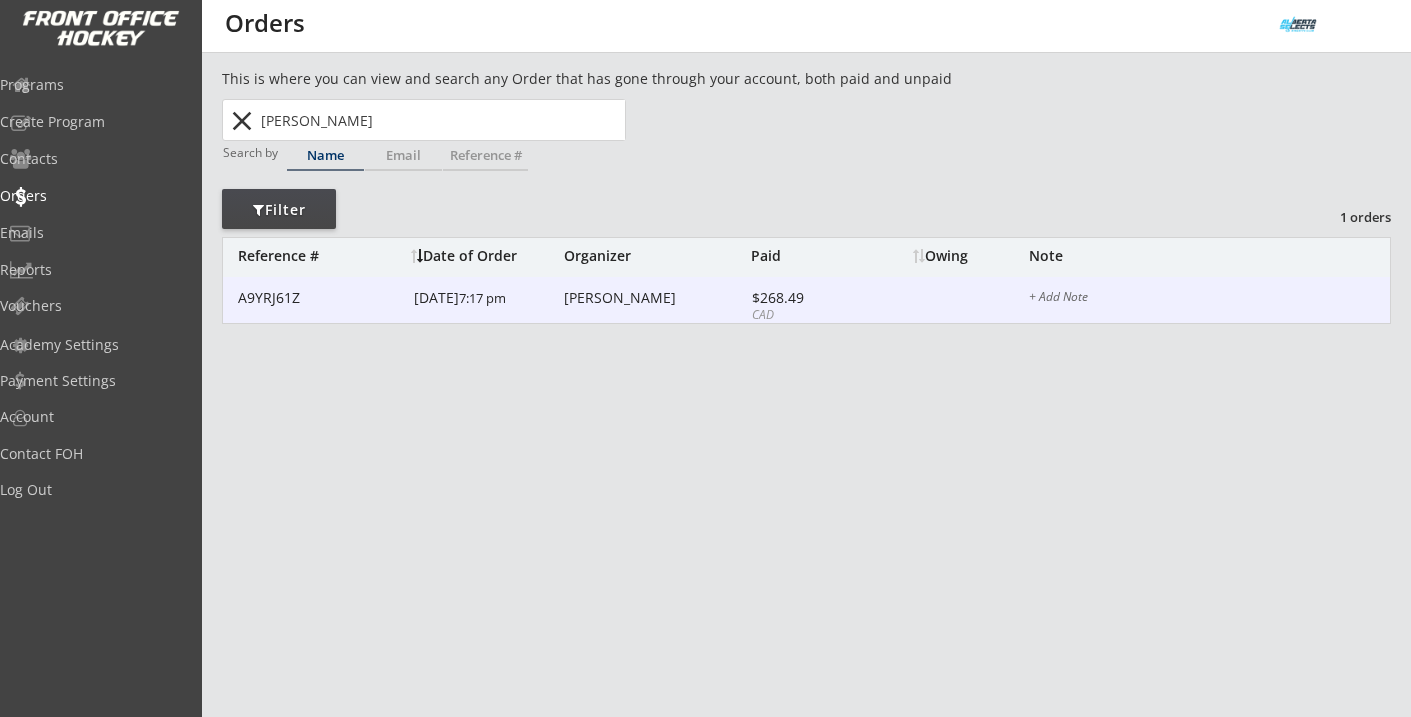 type on "[PERSON_NAME]" 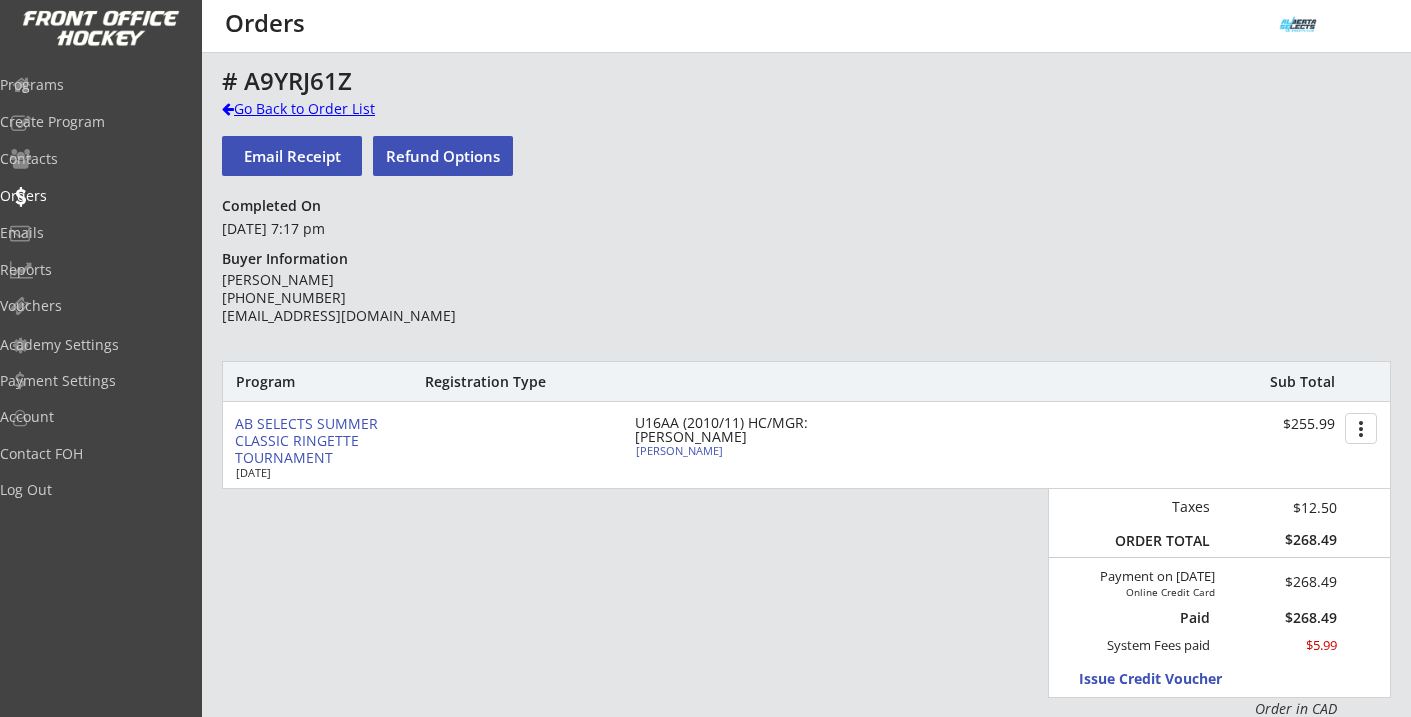 click on "Go Back to Order List" at bounding box center (325, 109) 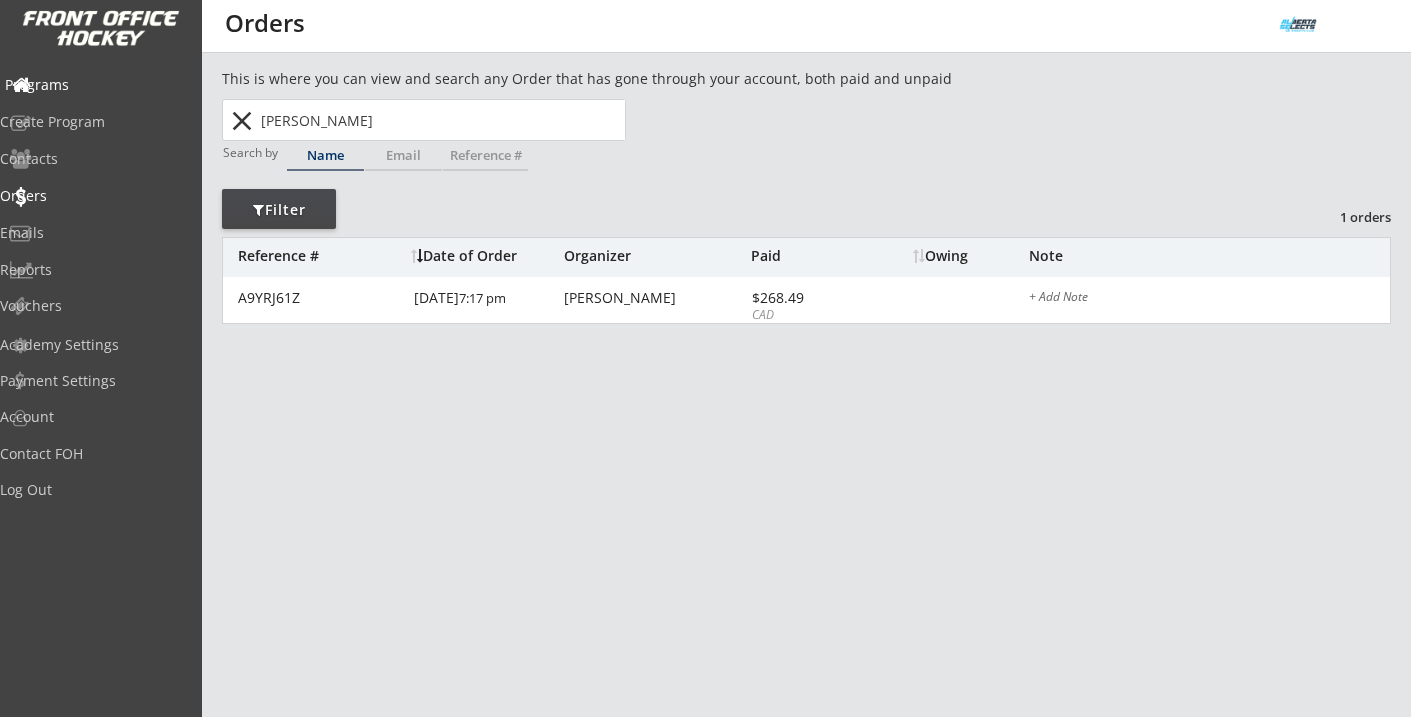 click on "Programs" at bounding box center (95, 85) 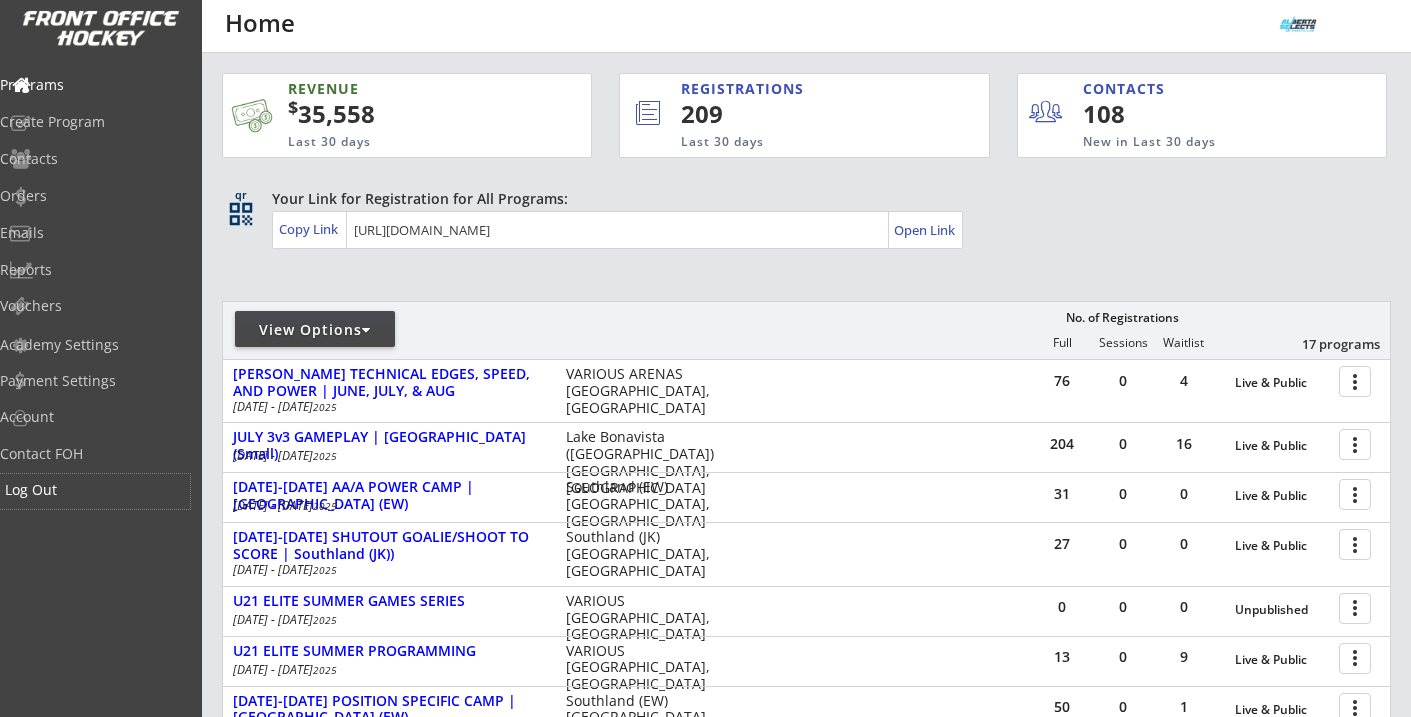 click on "Log Out" at bounding box center (95, 490) 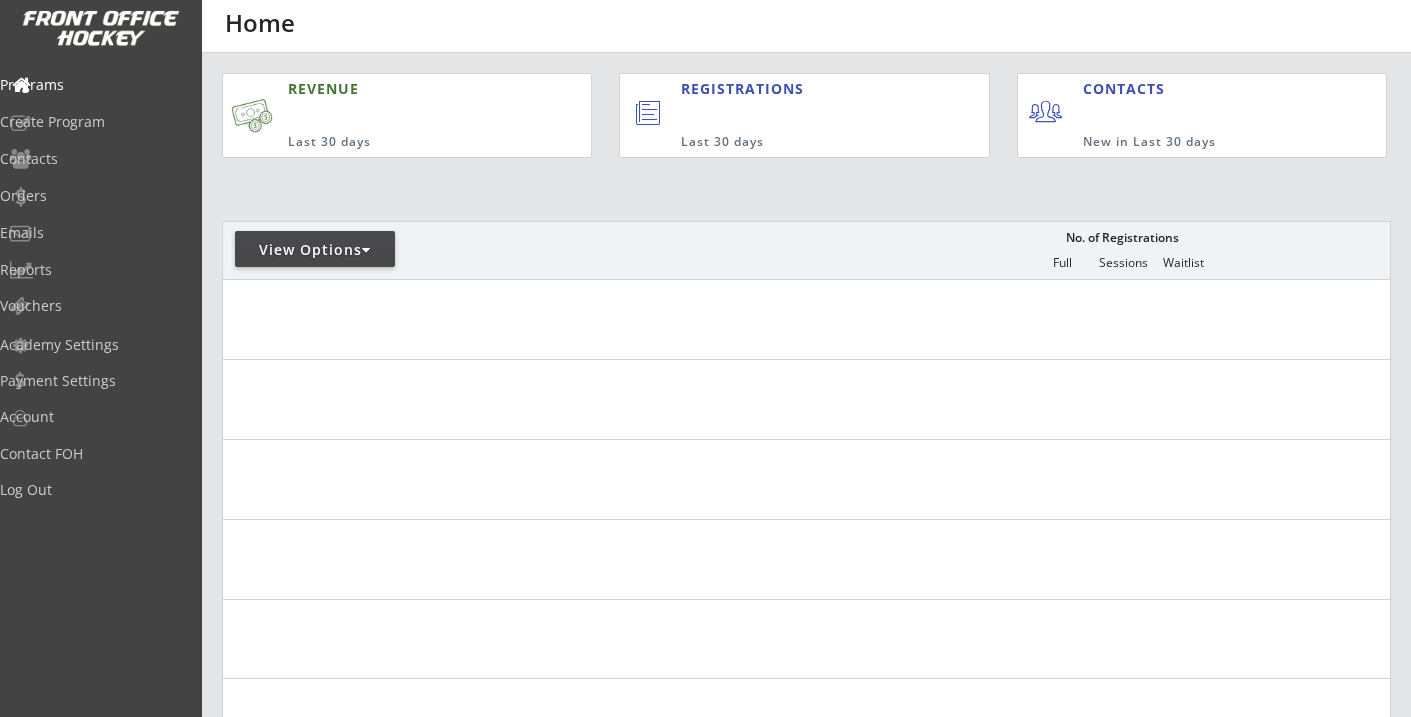scroll, scrollTop: 0, scrollLeft: 0, axis: both 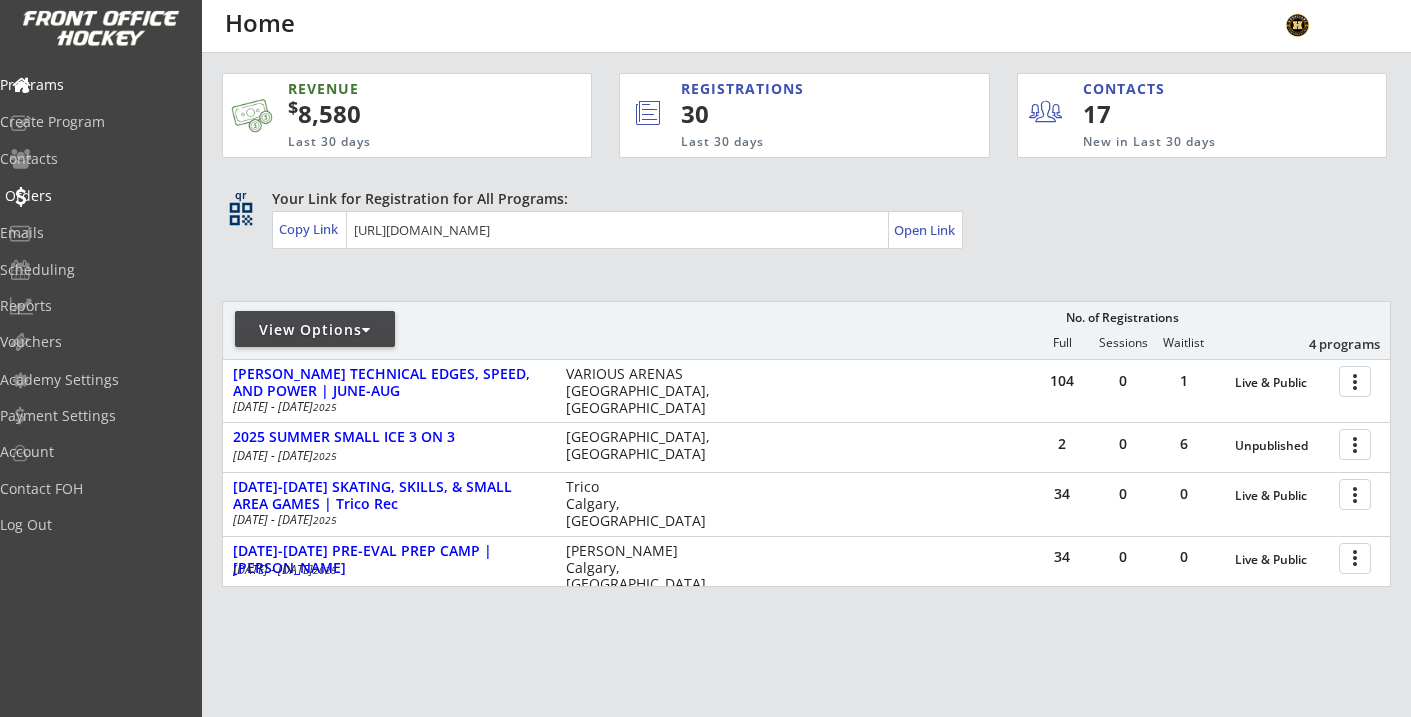 click on "Orders" at bounding box center [95, 196] 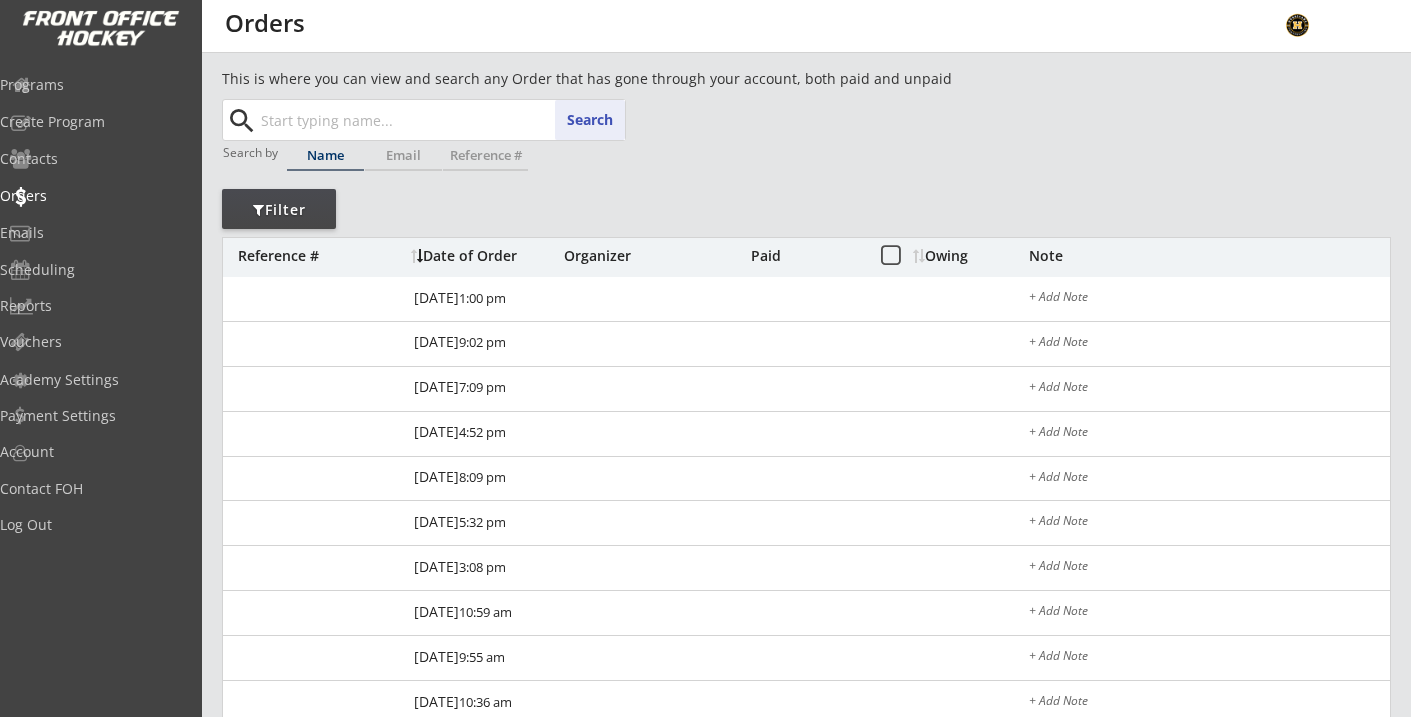 click at bounding box center (441, 120) 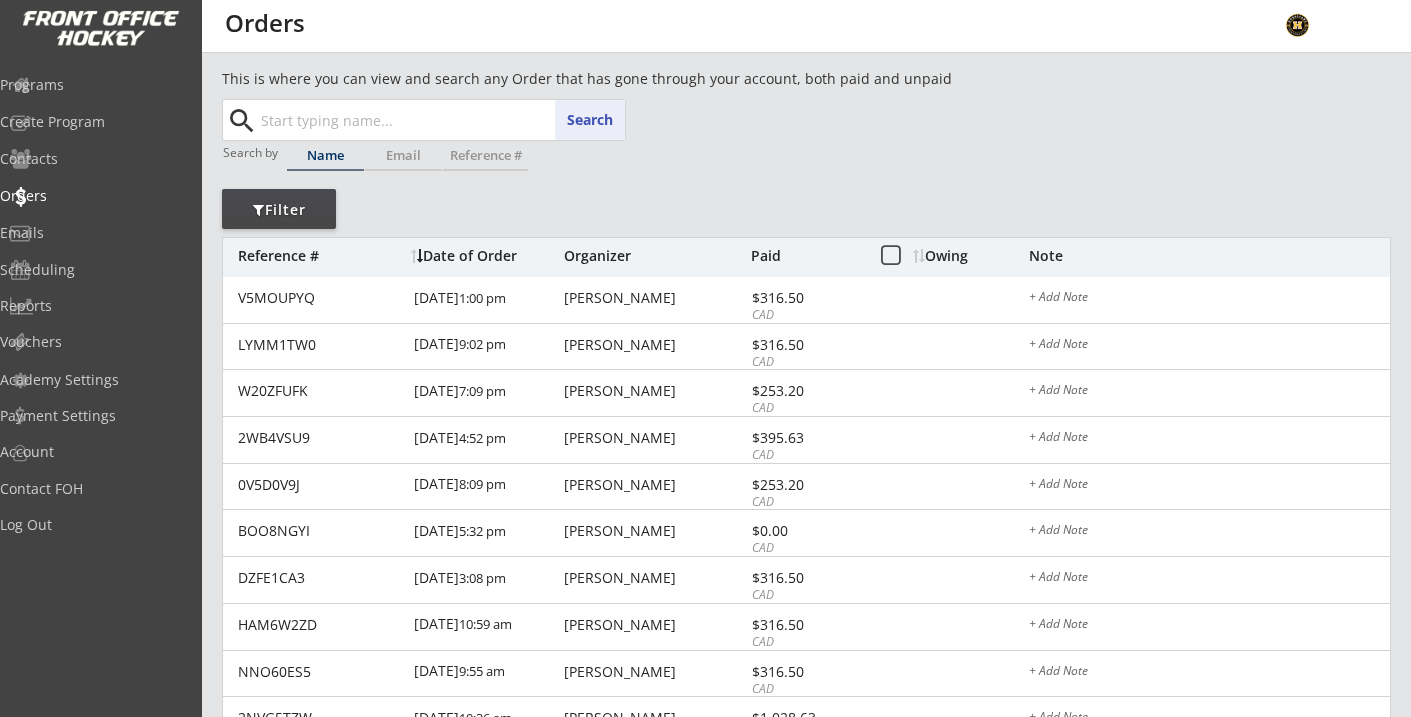 paste on "[EMAIL_ADDRESS][DOMAIN_NAME]" 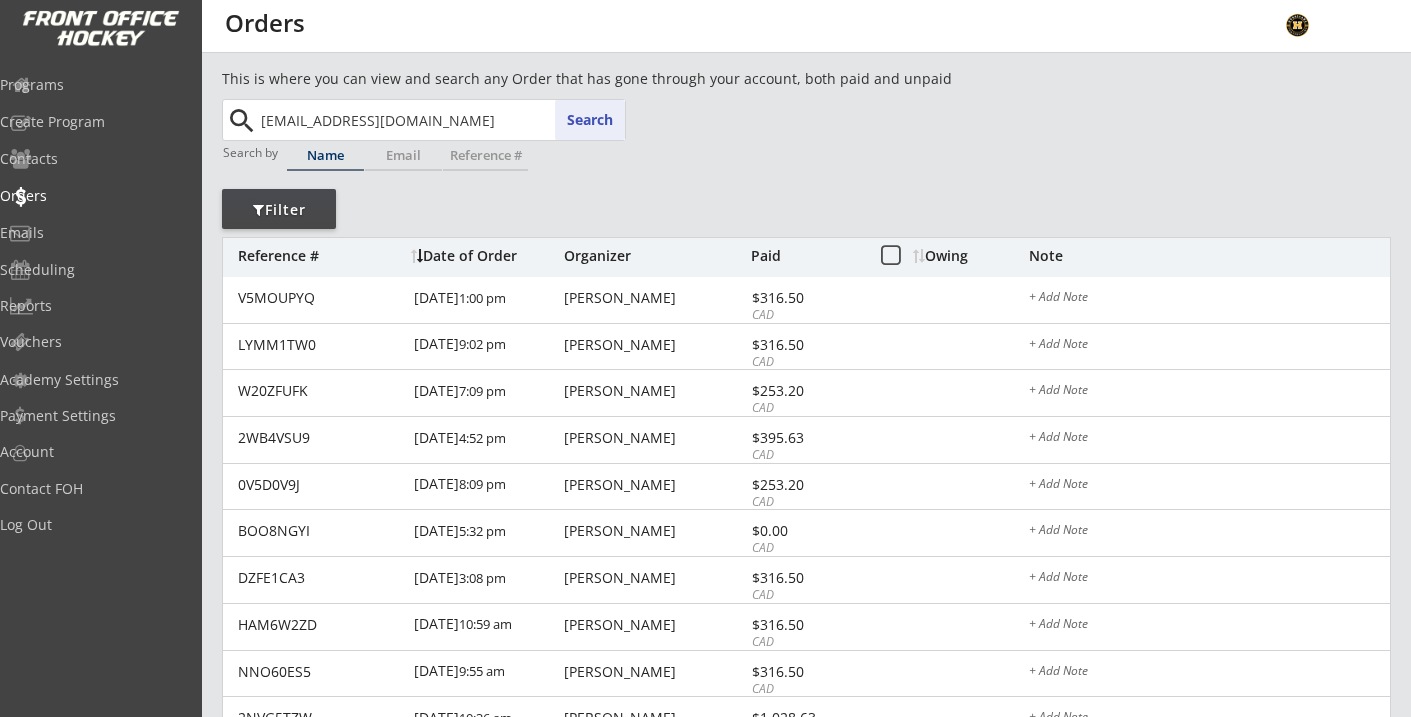 click on "Search" at bounding box center (590, 120) 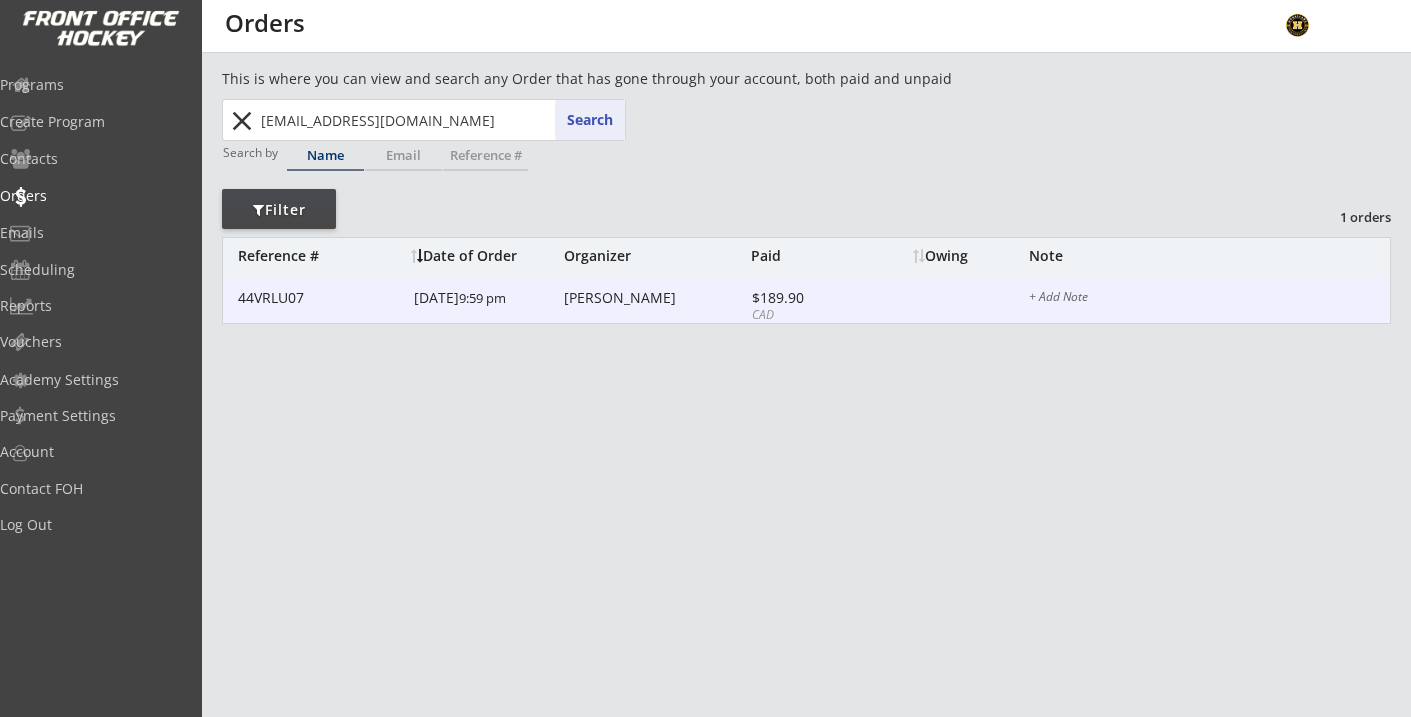 click on "[PERSON_NAME]" at bounding box center [655, 298] 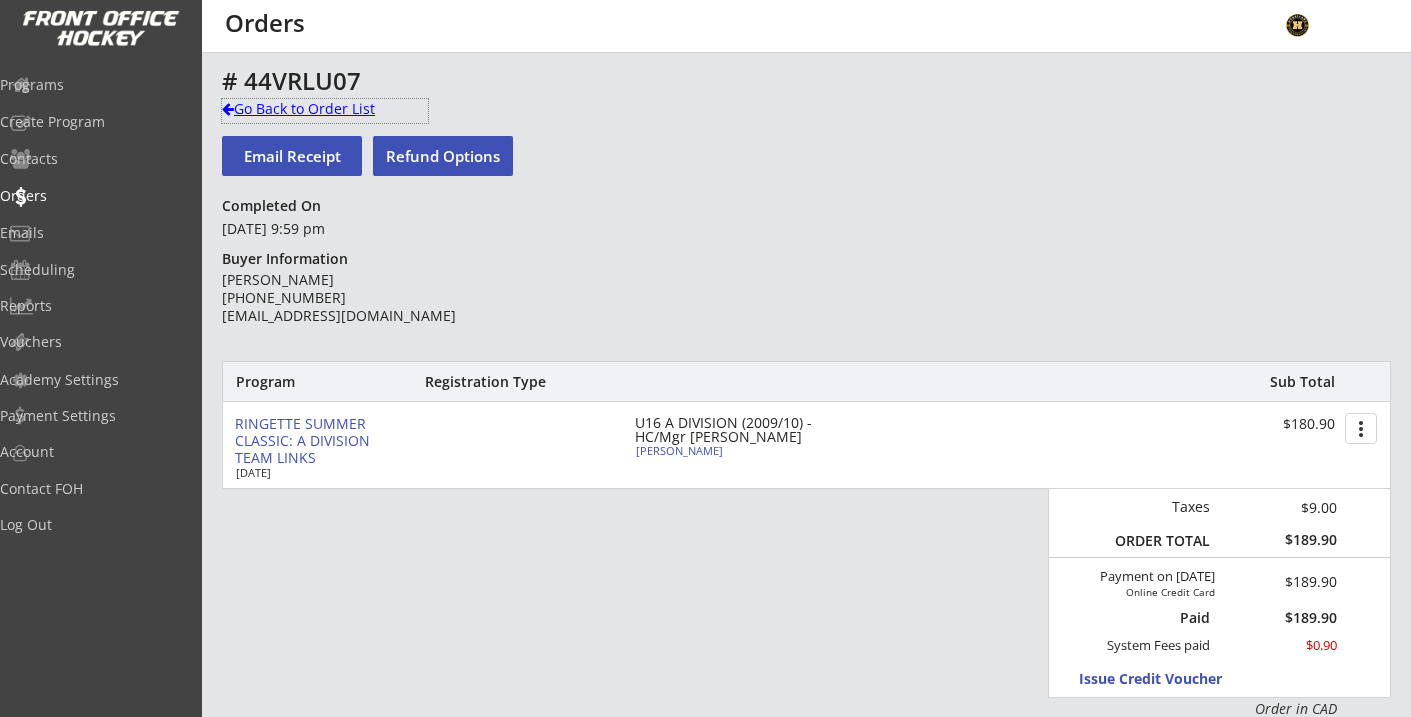 click on "Go Back to Order List" at bounding box center (325, 109) 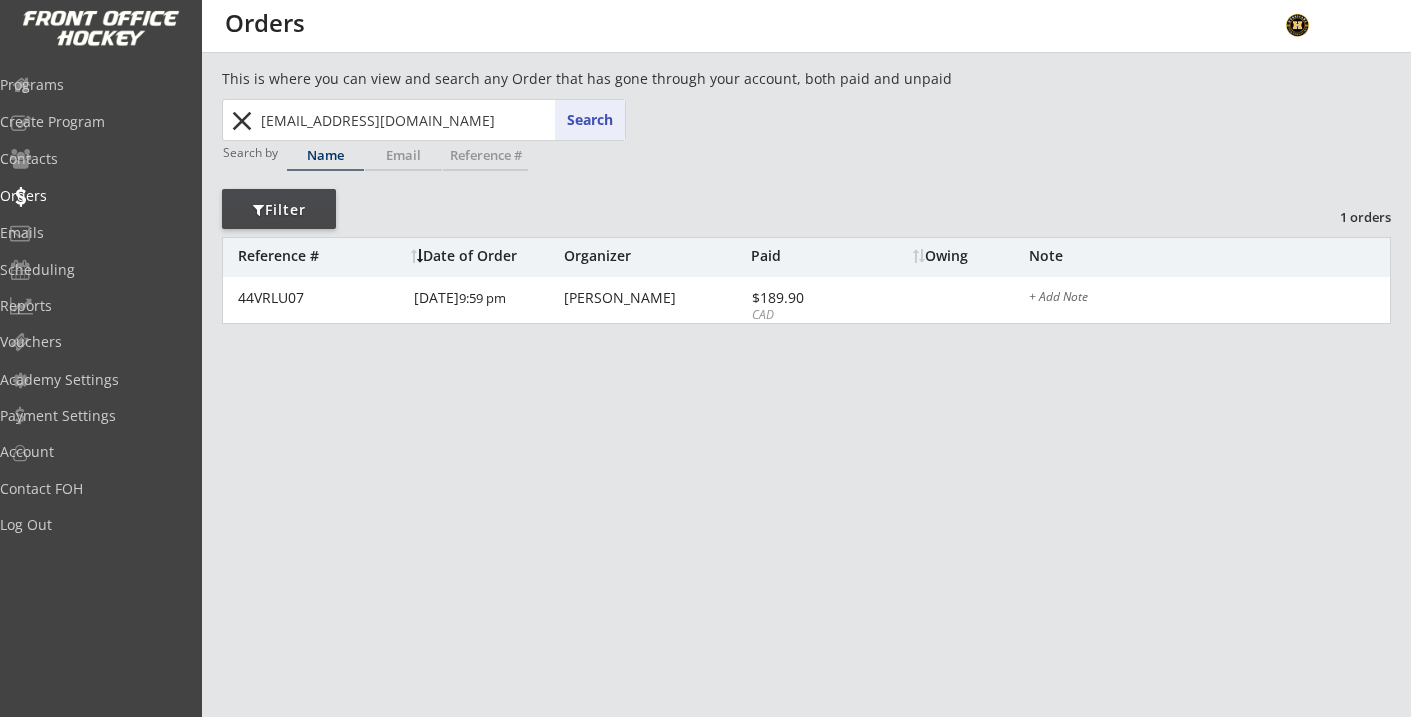 click on "[EMAIL_ADDRESS][DOMAIN_NAME]" at bounding box center (441, 120) 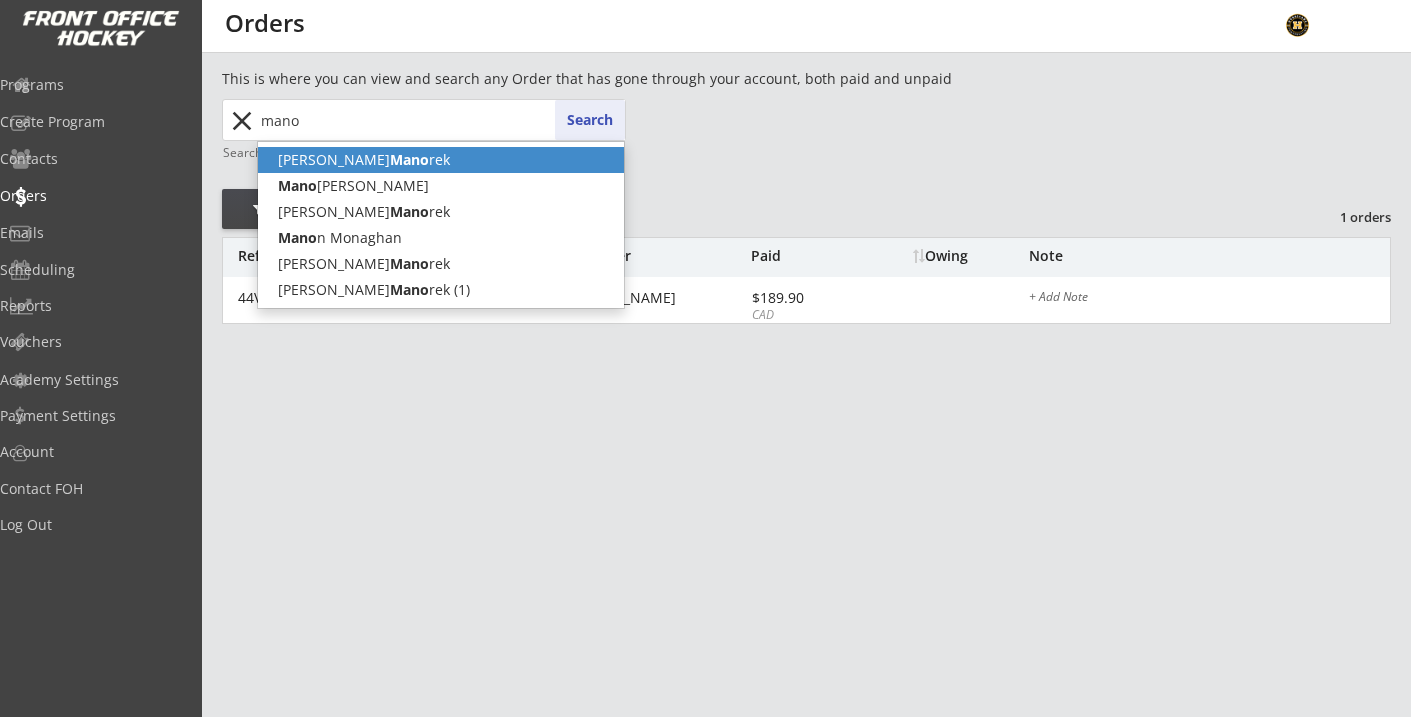 click on "Mano" at bounding box center [409, 159] 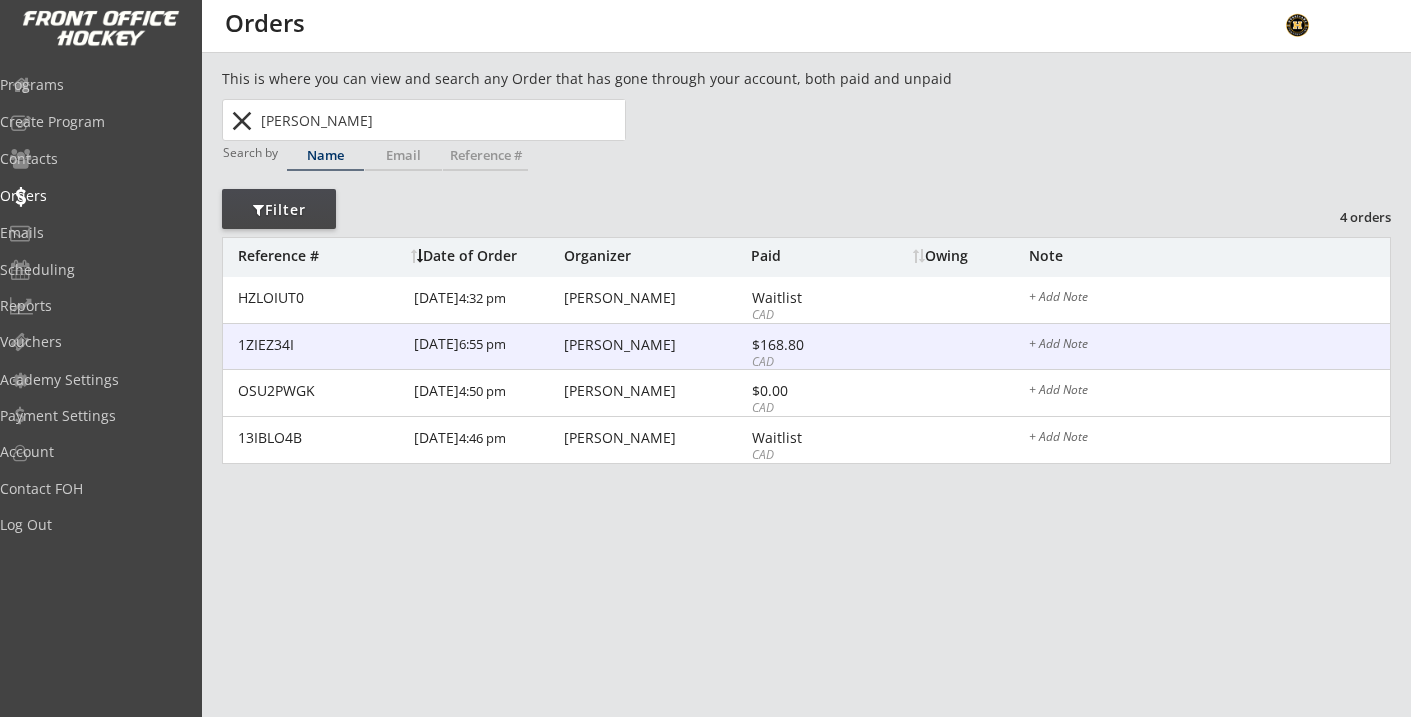 type on "[PERSON_NAME]" 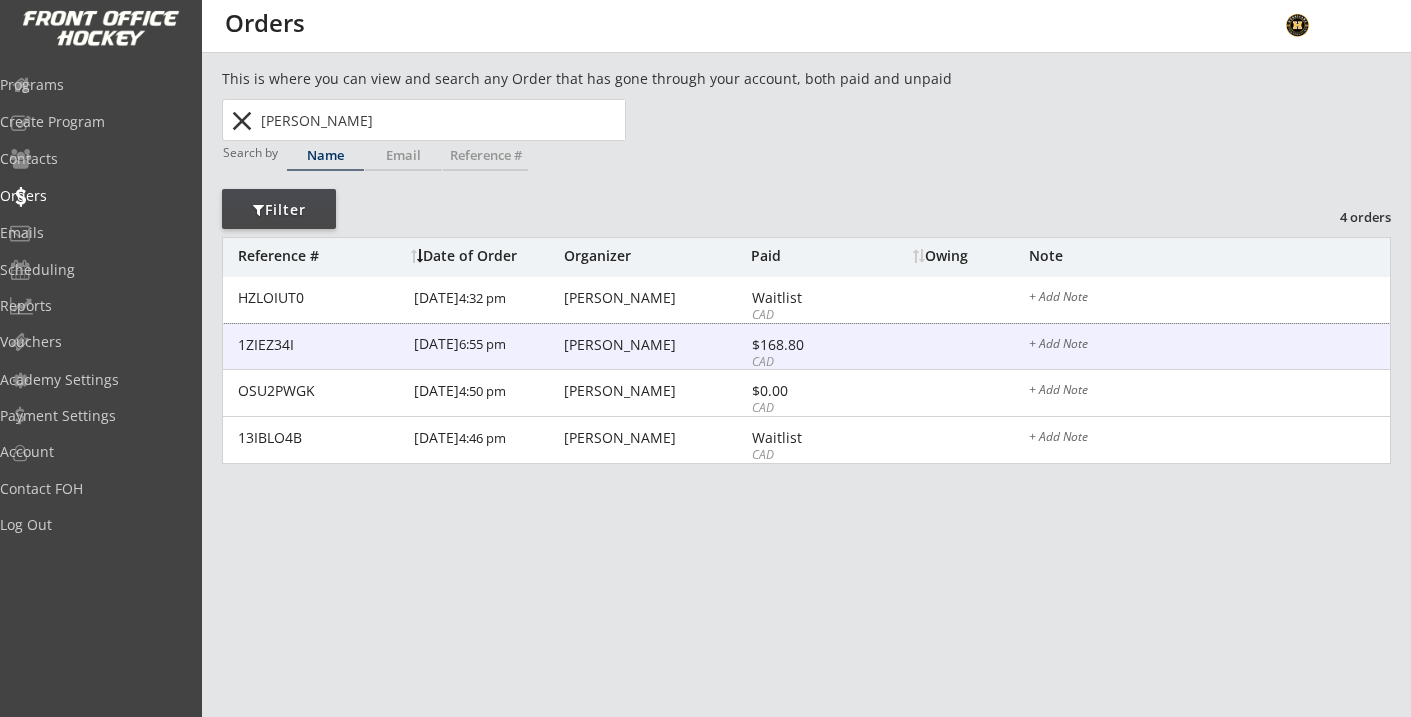click on "[PERSON_NAME]" at bounding box center (655, 345) 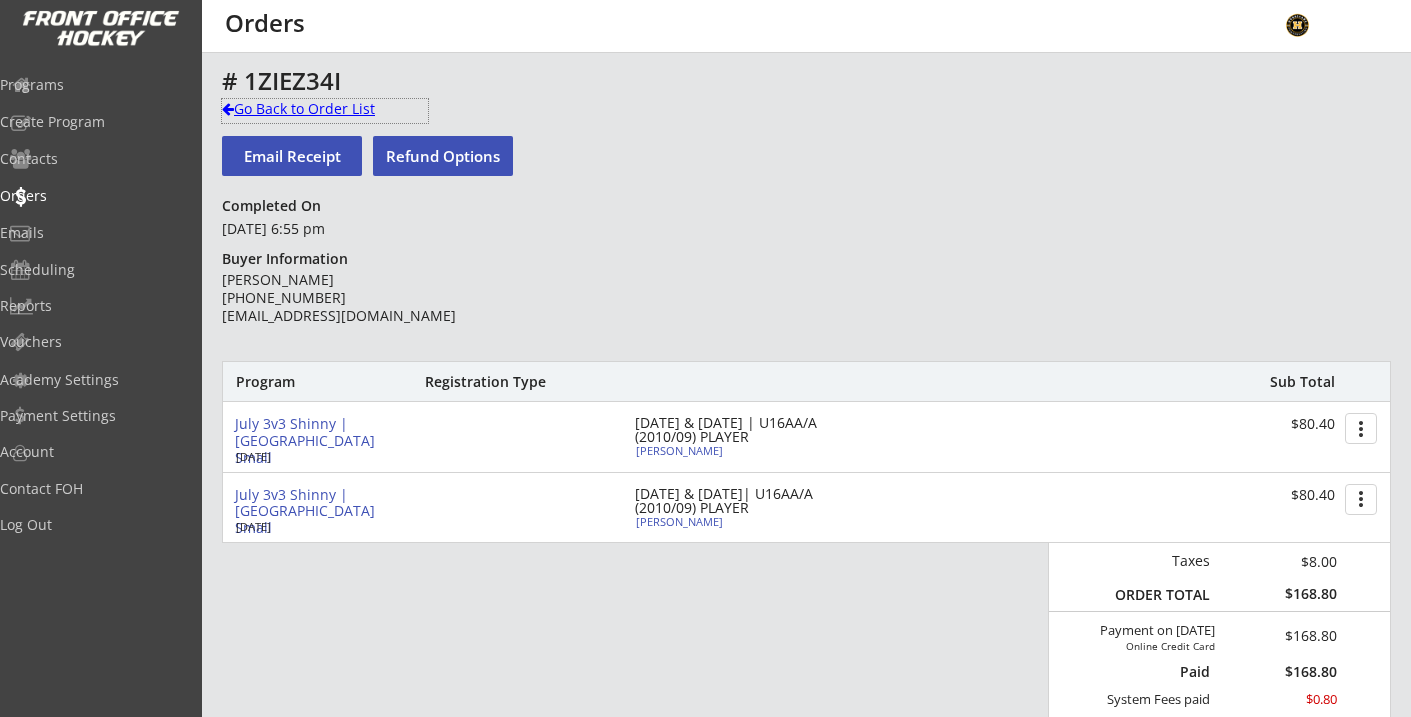 click on "Go Back to Order List" at bounding box center [325, 109] 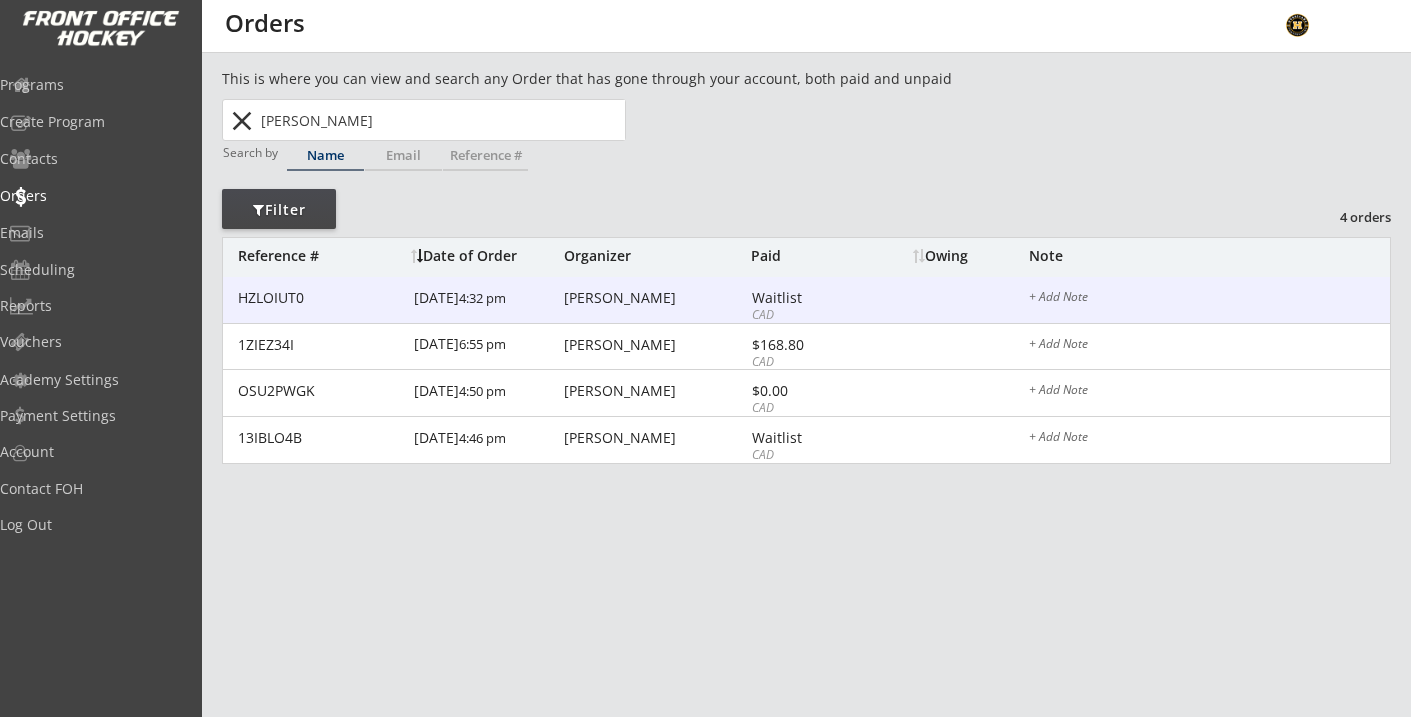 click on "[PERSON_NAME]" at bounding box center [655, 298] 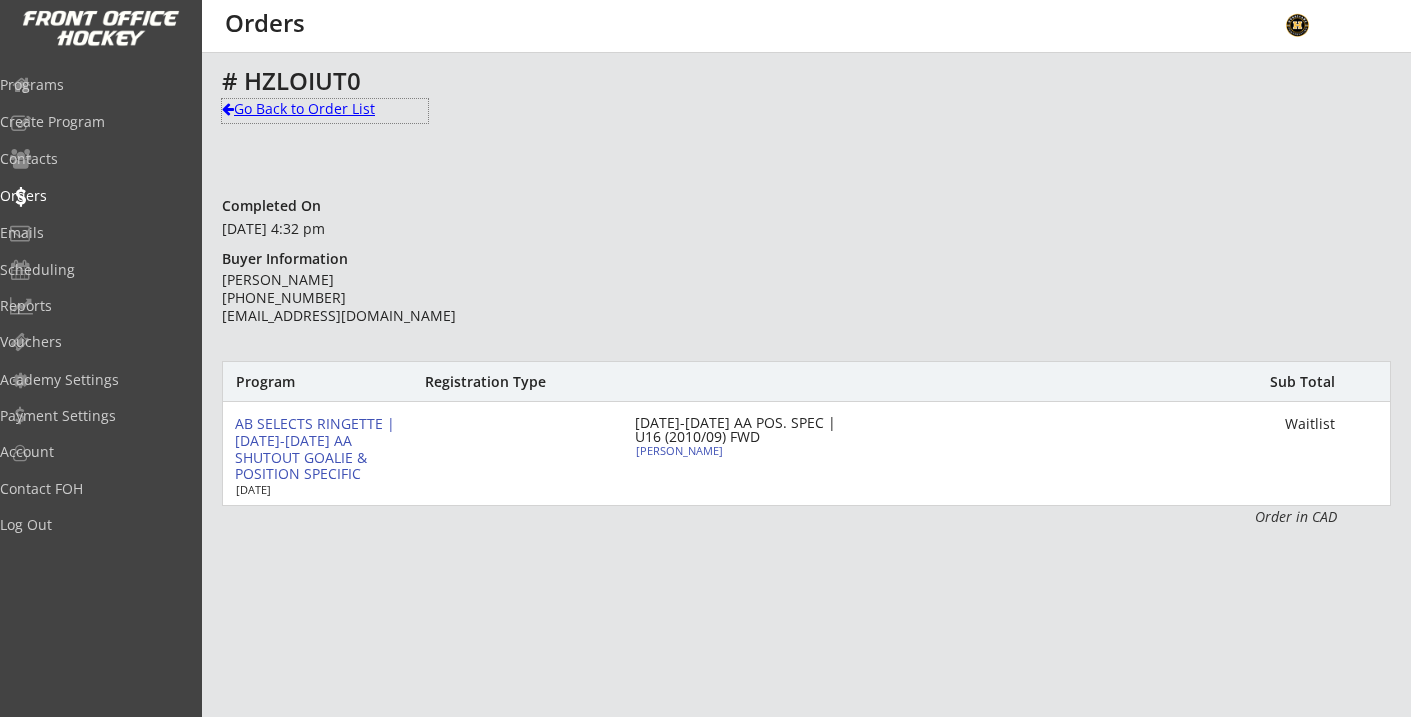 click on "Go Back to Order List" at bounding box center [325, 109] 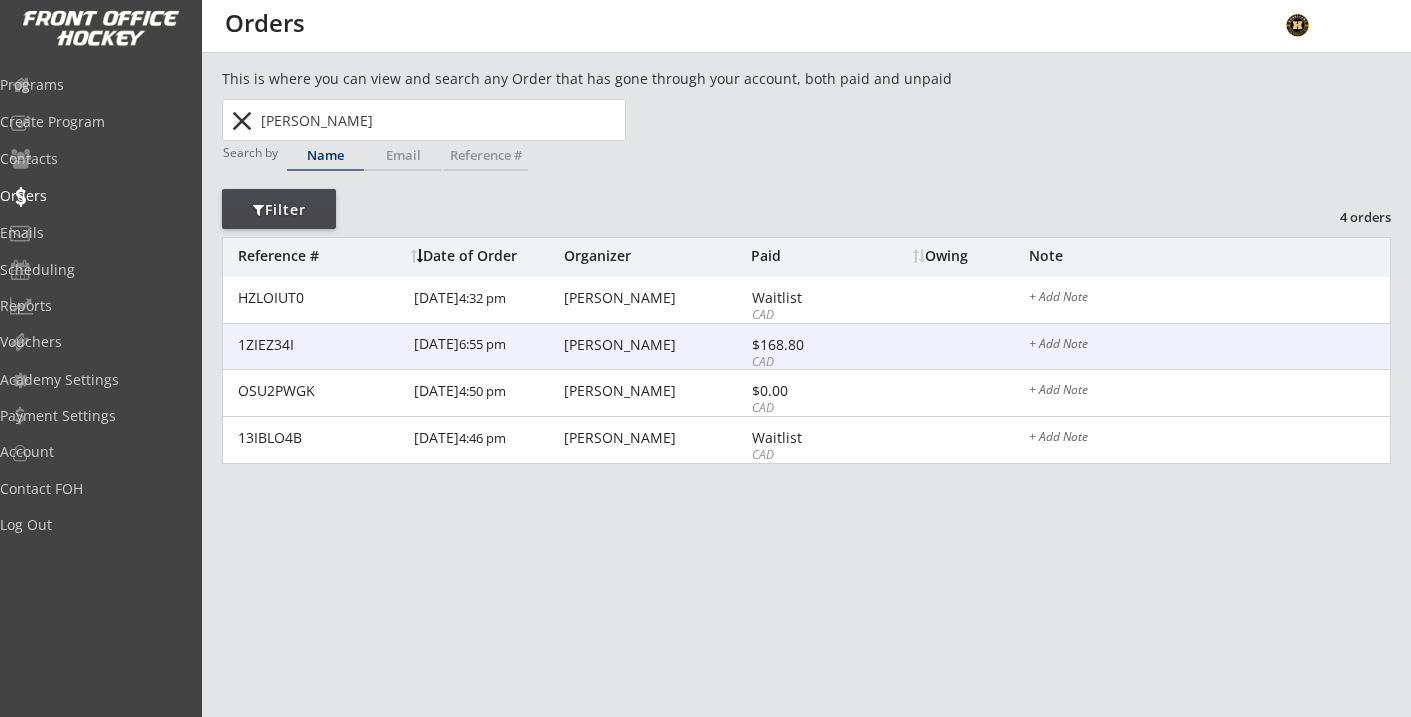 click on "[PERSON_NAME]" at bounding box center (655, 345) 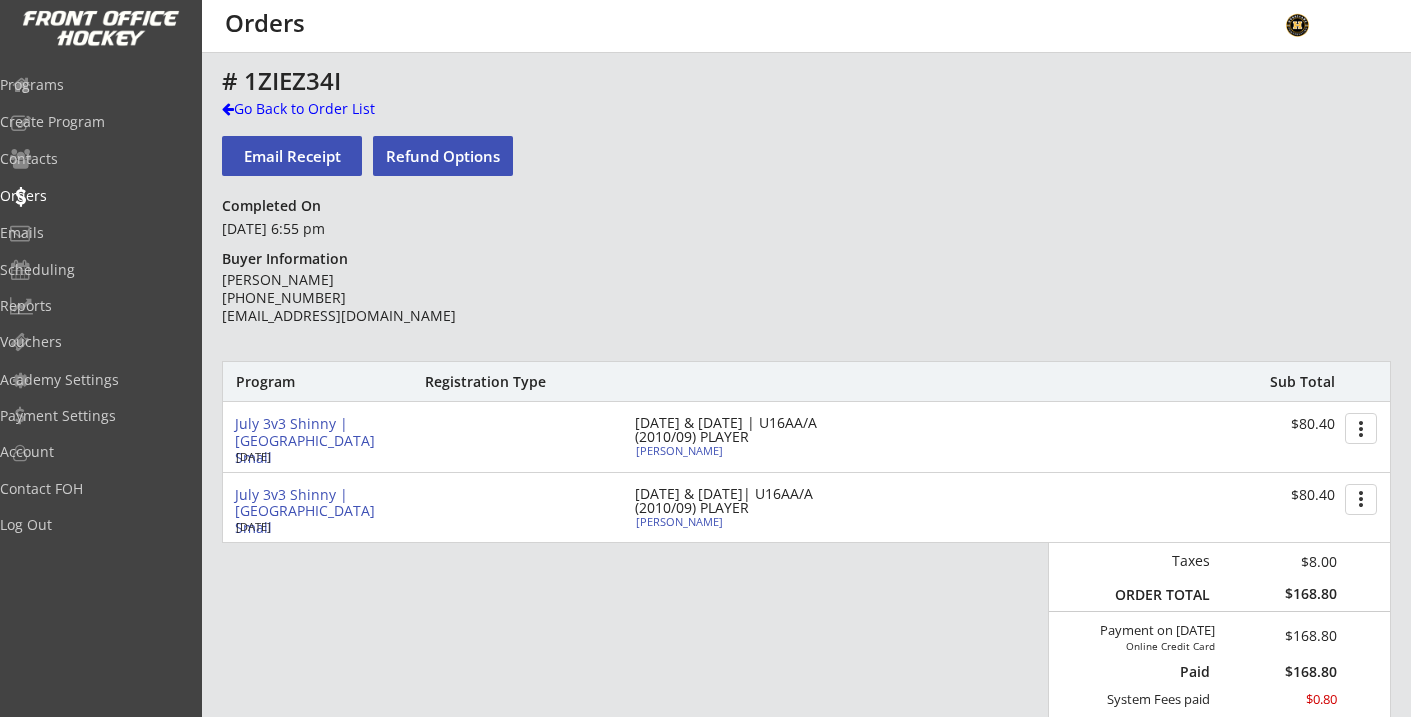 click on "[PERSON_NAME]
[PHONE_NUMBER] [EMAIL_ADDRESS][DOMAIN_NAME]" at bounding box center [366, 298] 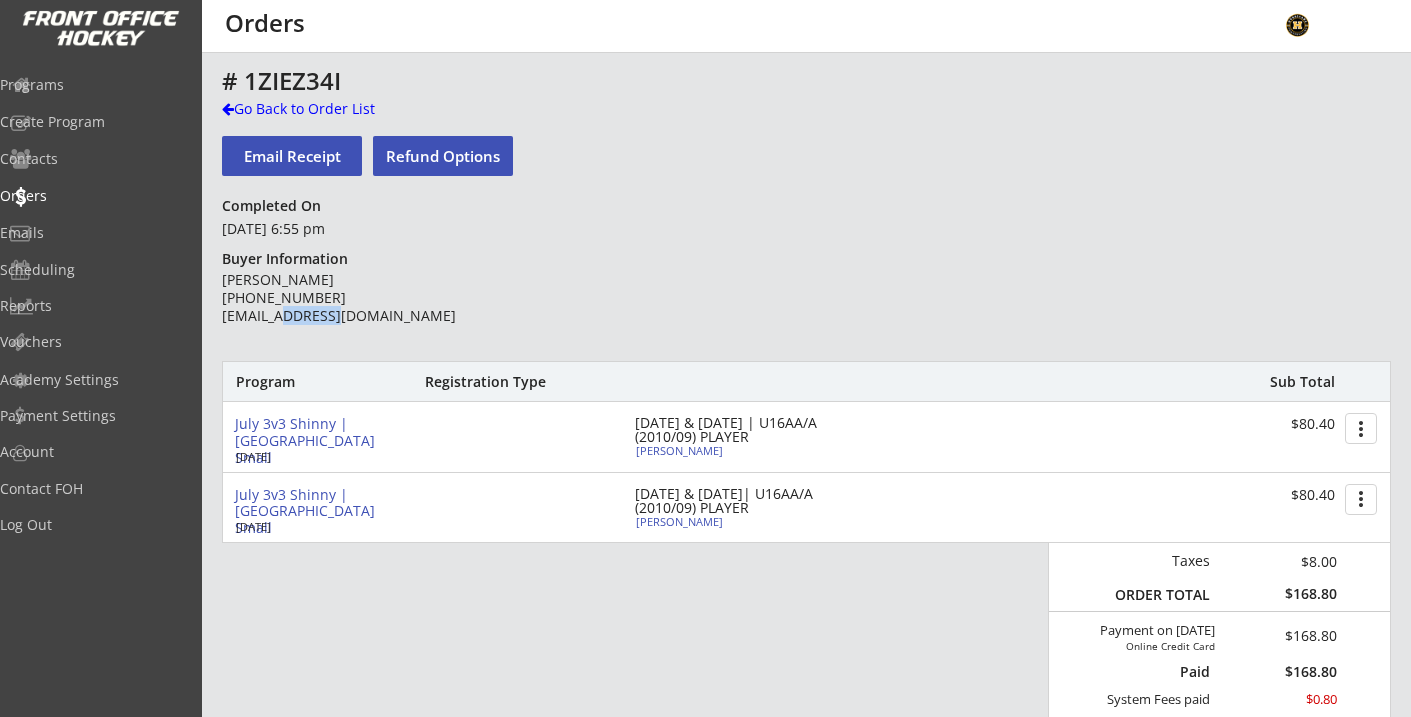 click on "[PERSON_NAME]
[PHONE_NUMBER] [EMAIL_ADDRESS][DOMAIN_NAME]" at bounding box center (366, 298) 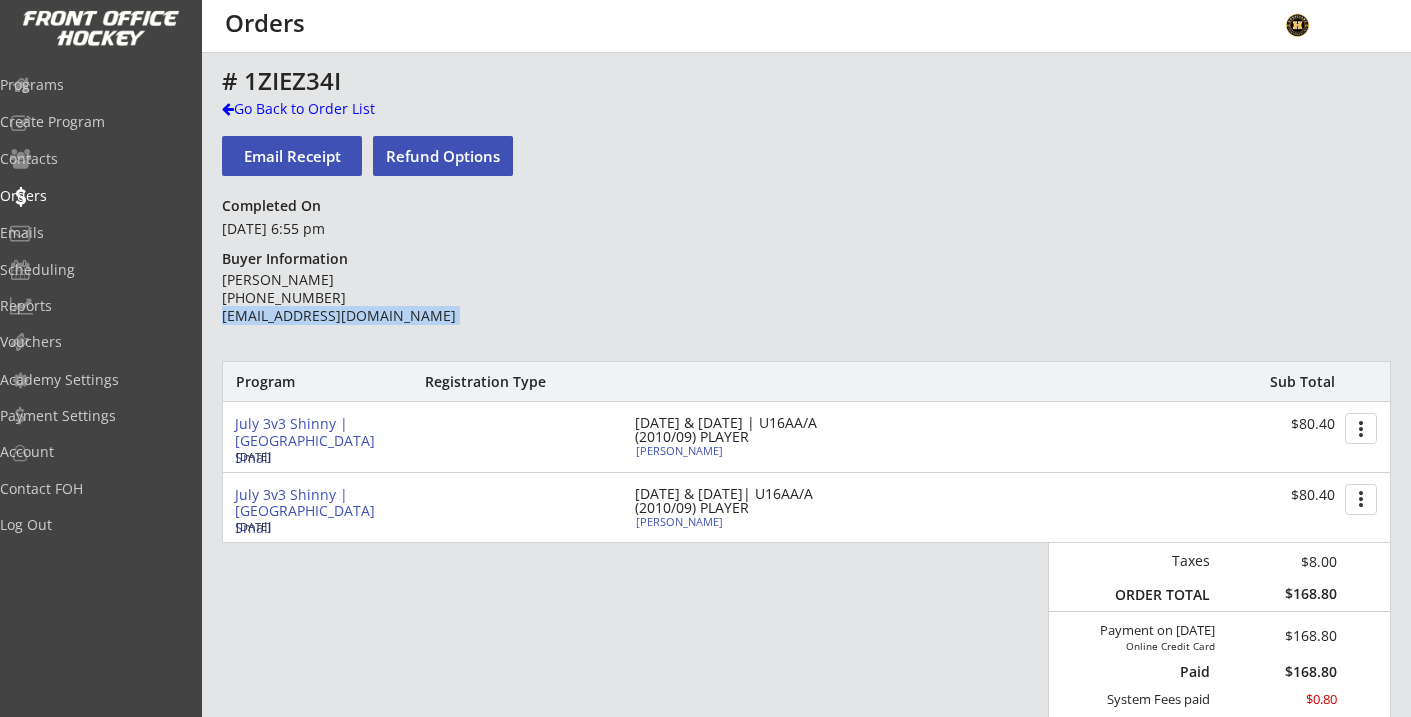 click on "[PERSON_NAME]
[PHONE_NUMBER] [EMAIL_ADDRESS][DOMAIN_NAME]" at bounding box center (366, 298) 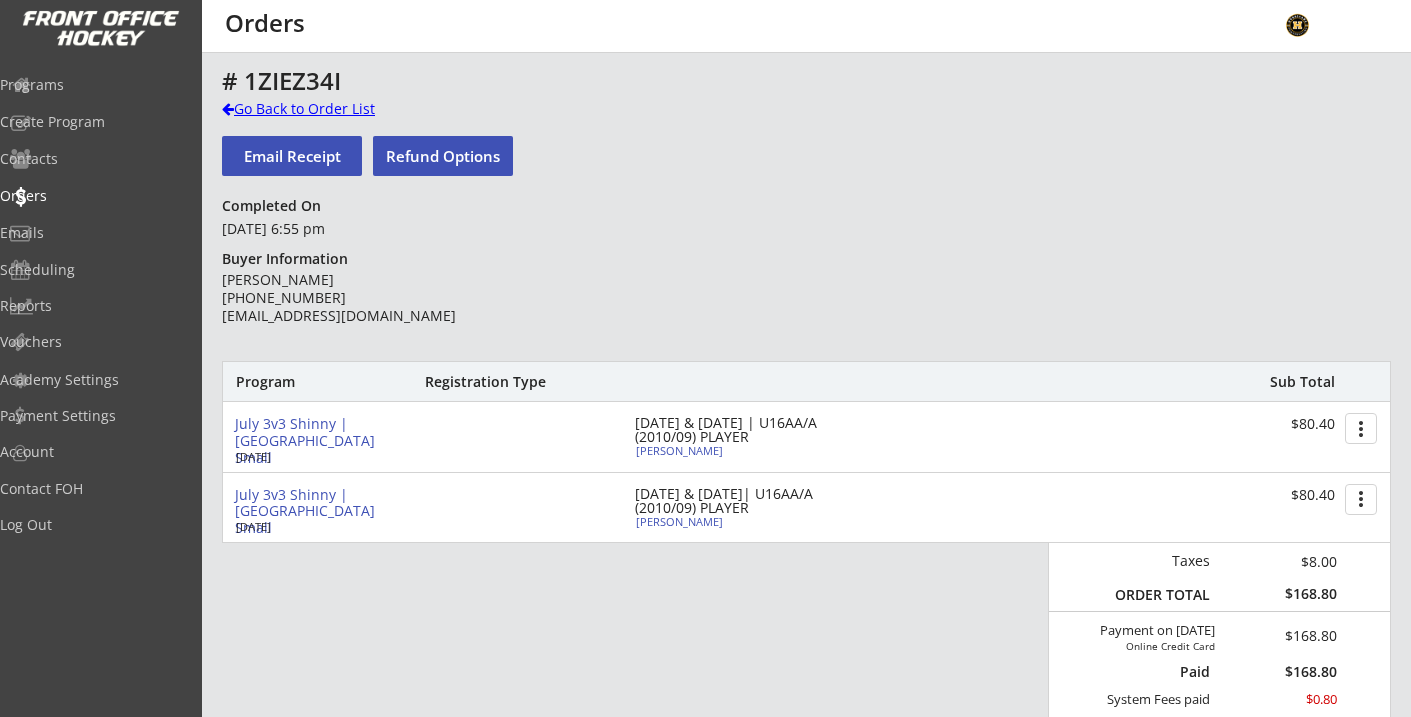 click on "Go Back to Order List" at bounding box center (325, 111) 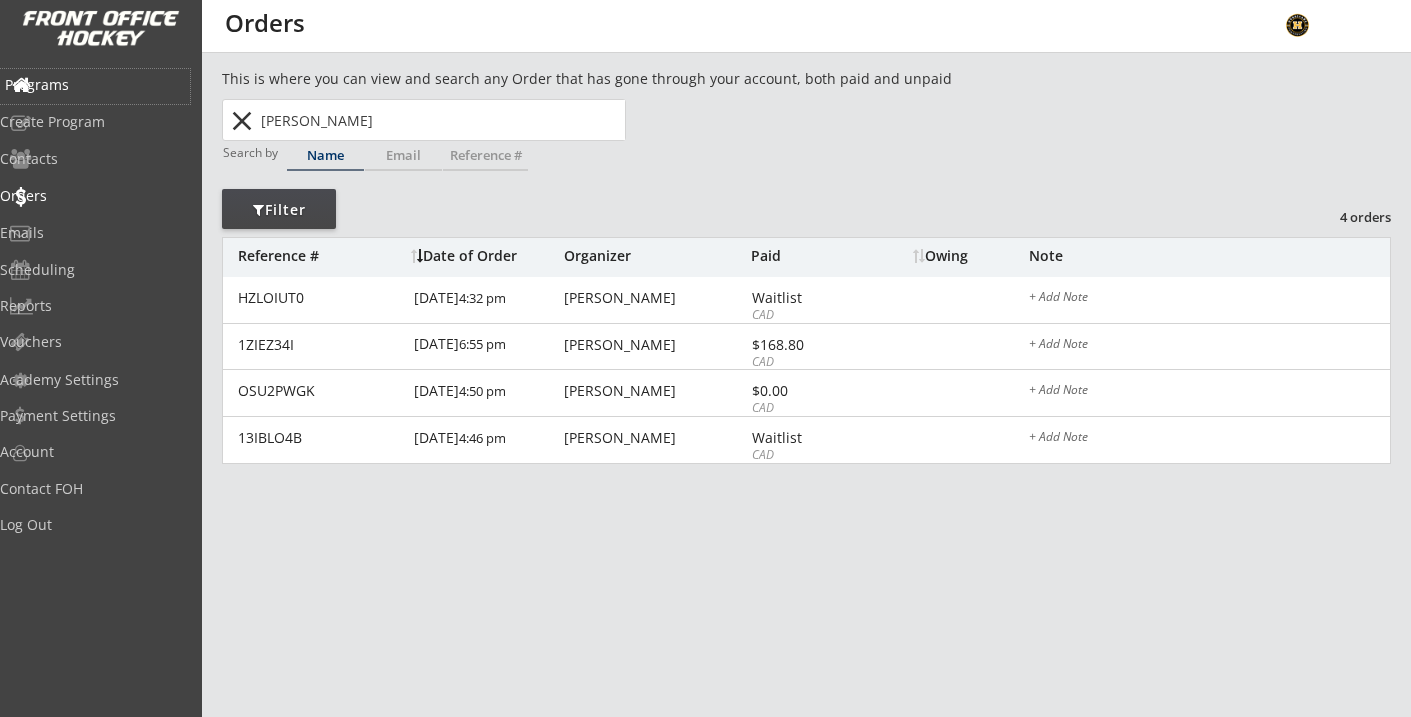 click on "Programs" at bounding box center (95, 85) 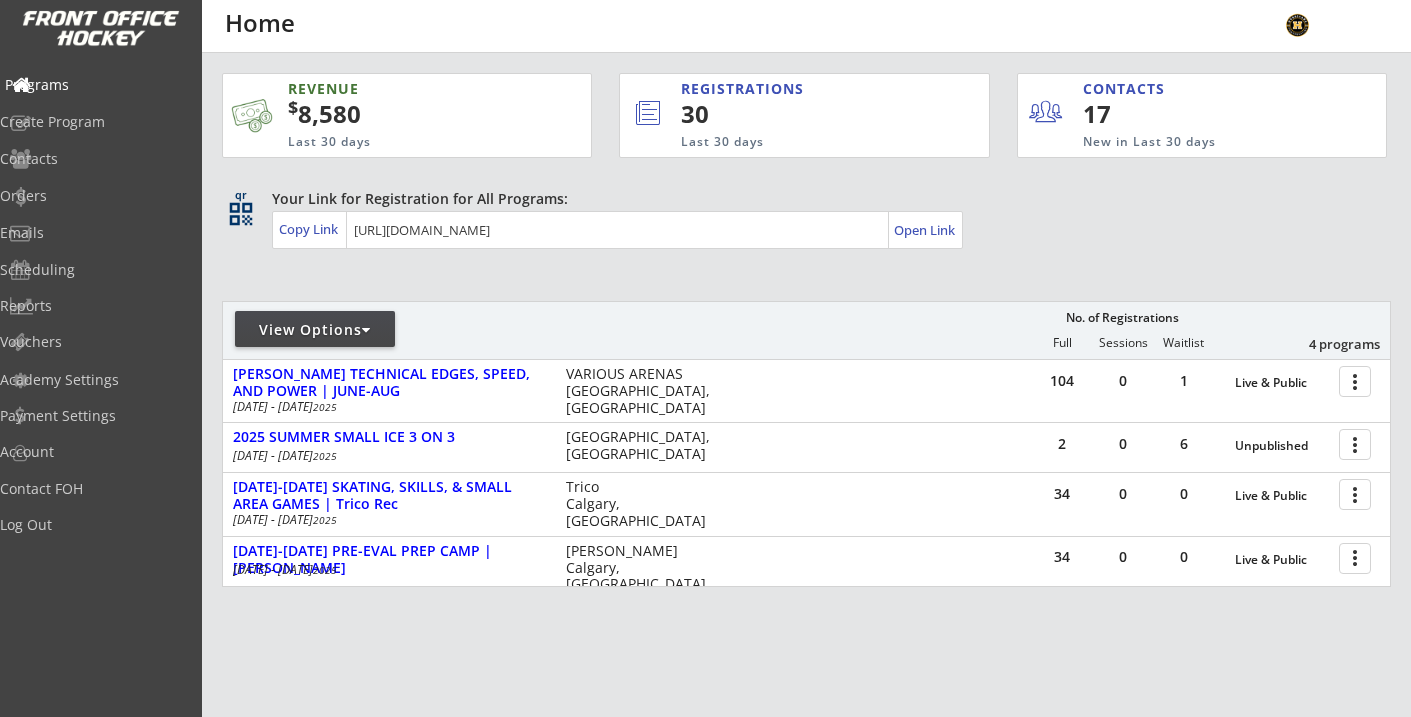 click on "Programs" at bounding box center [95, 85] 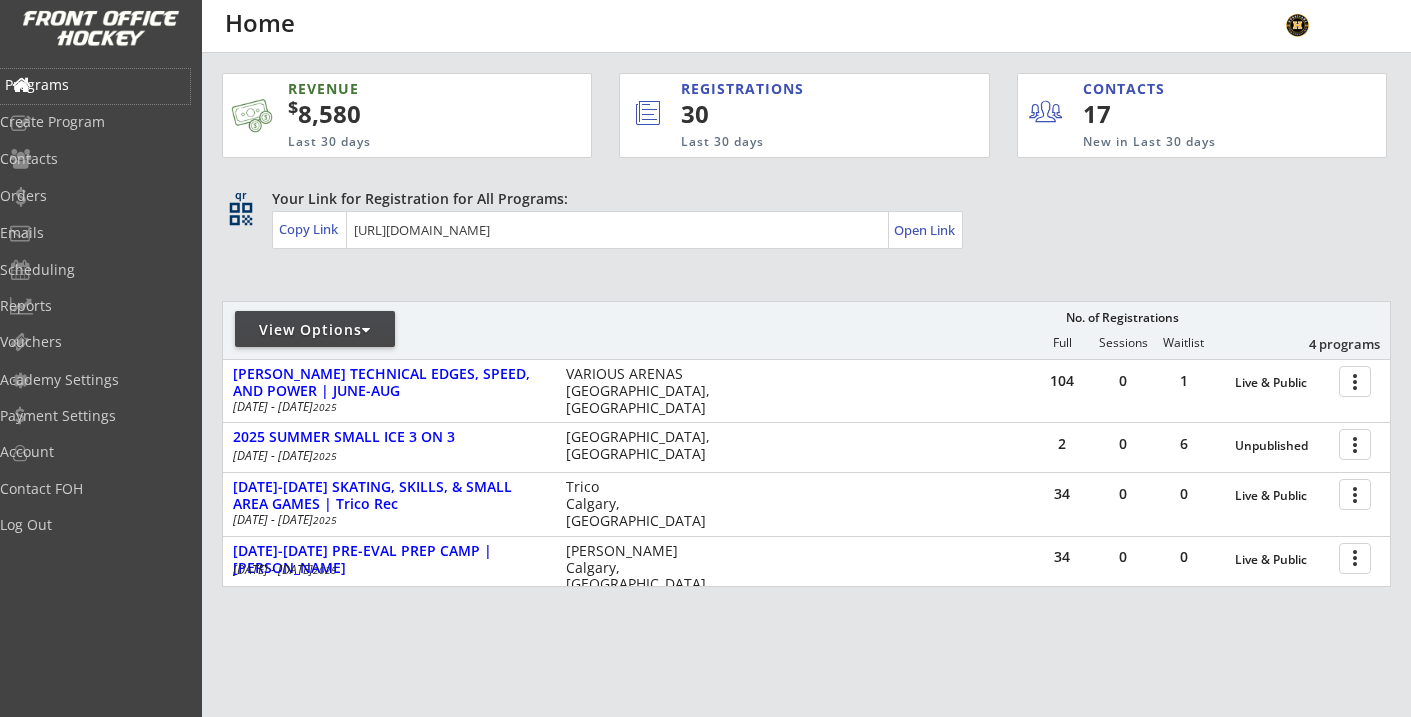 click on "Programs" at bounding box center (95, 85) 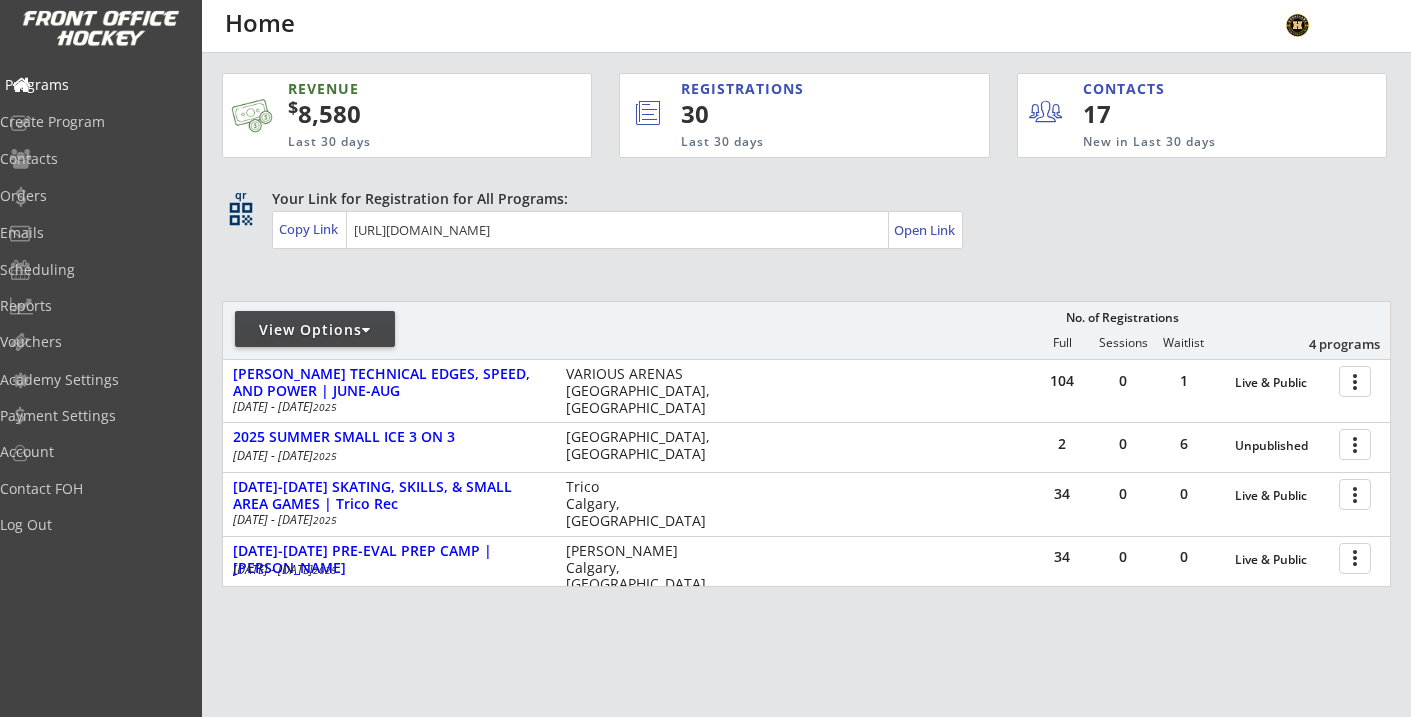 click on "Programs" at bounding box center [95, 85] 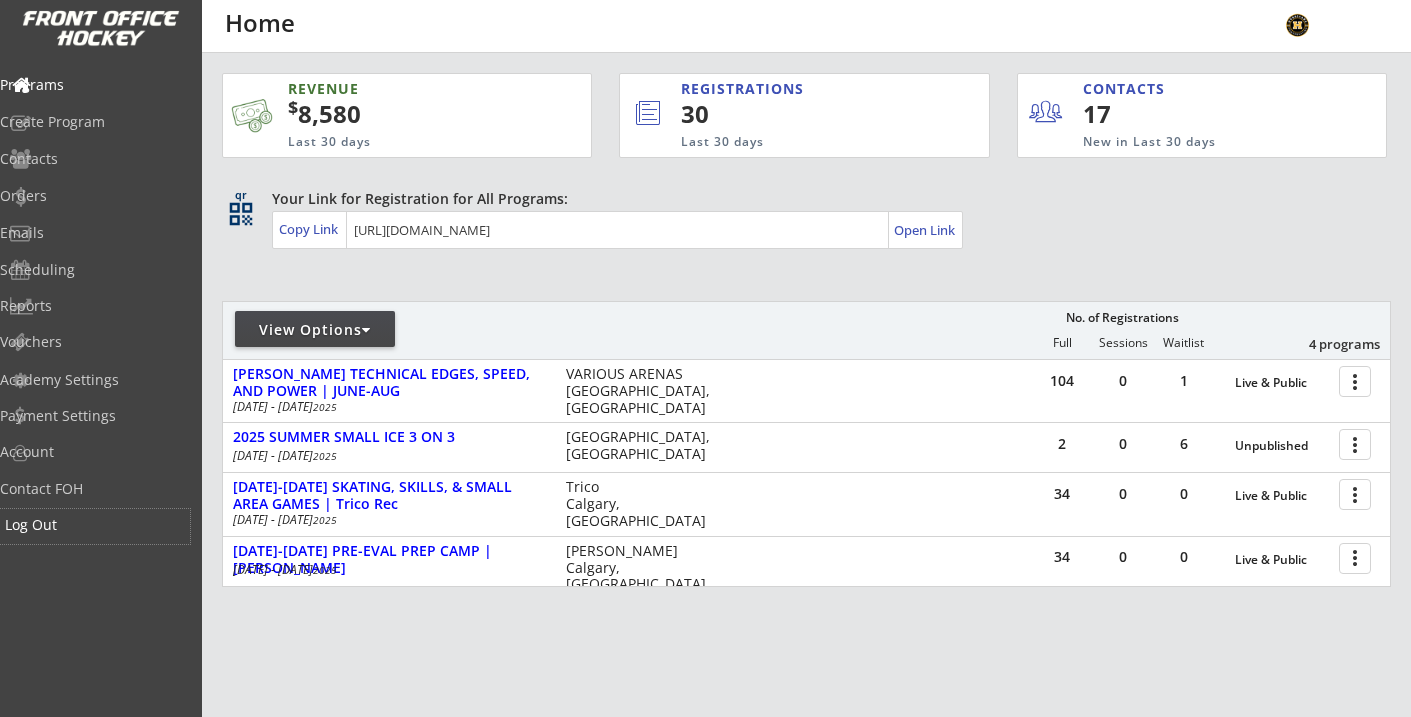 click on "Log Out" at bounding box center (95, 525) 